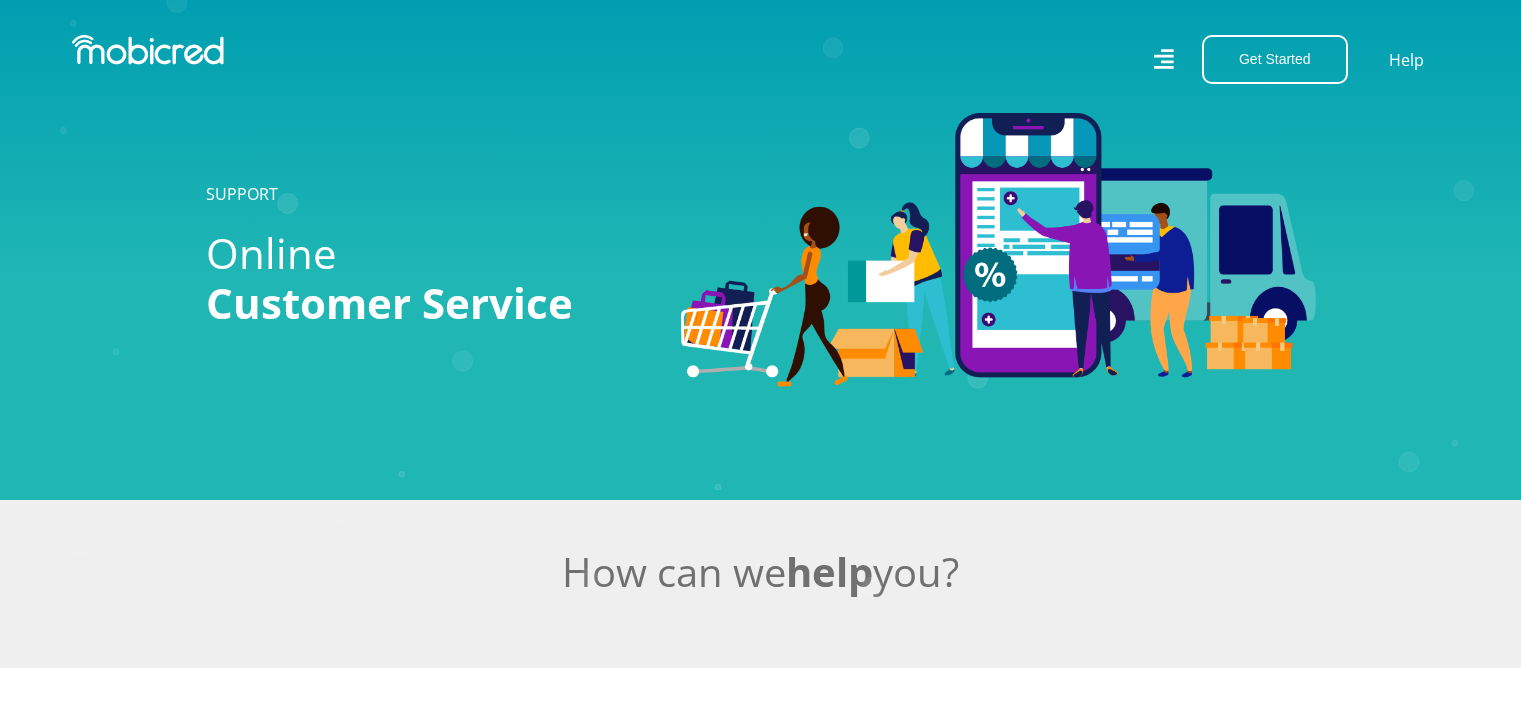 scroll, scrollTop: 0, scrollLeft: 0, axis: both 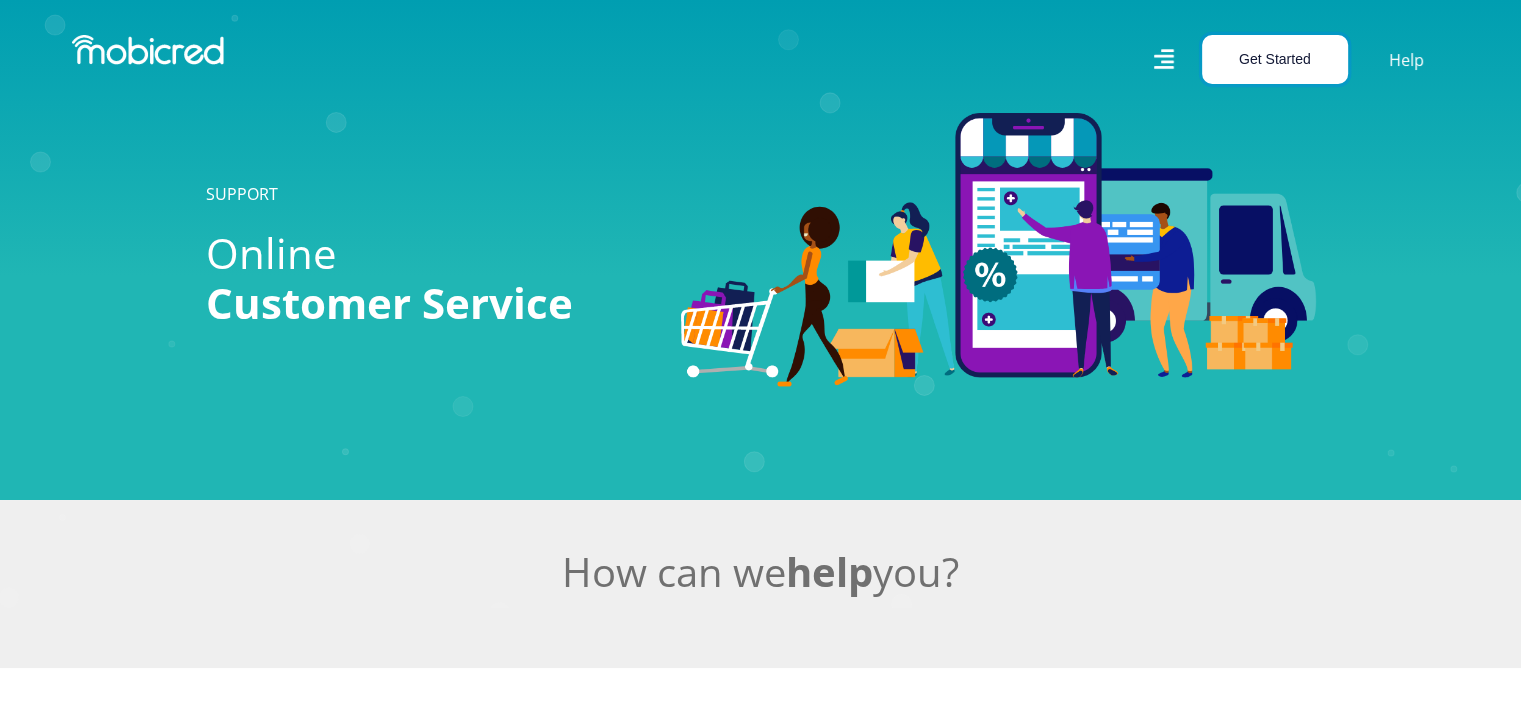 click on "Get Started" at bounding box center (1275, 59) 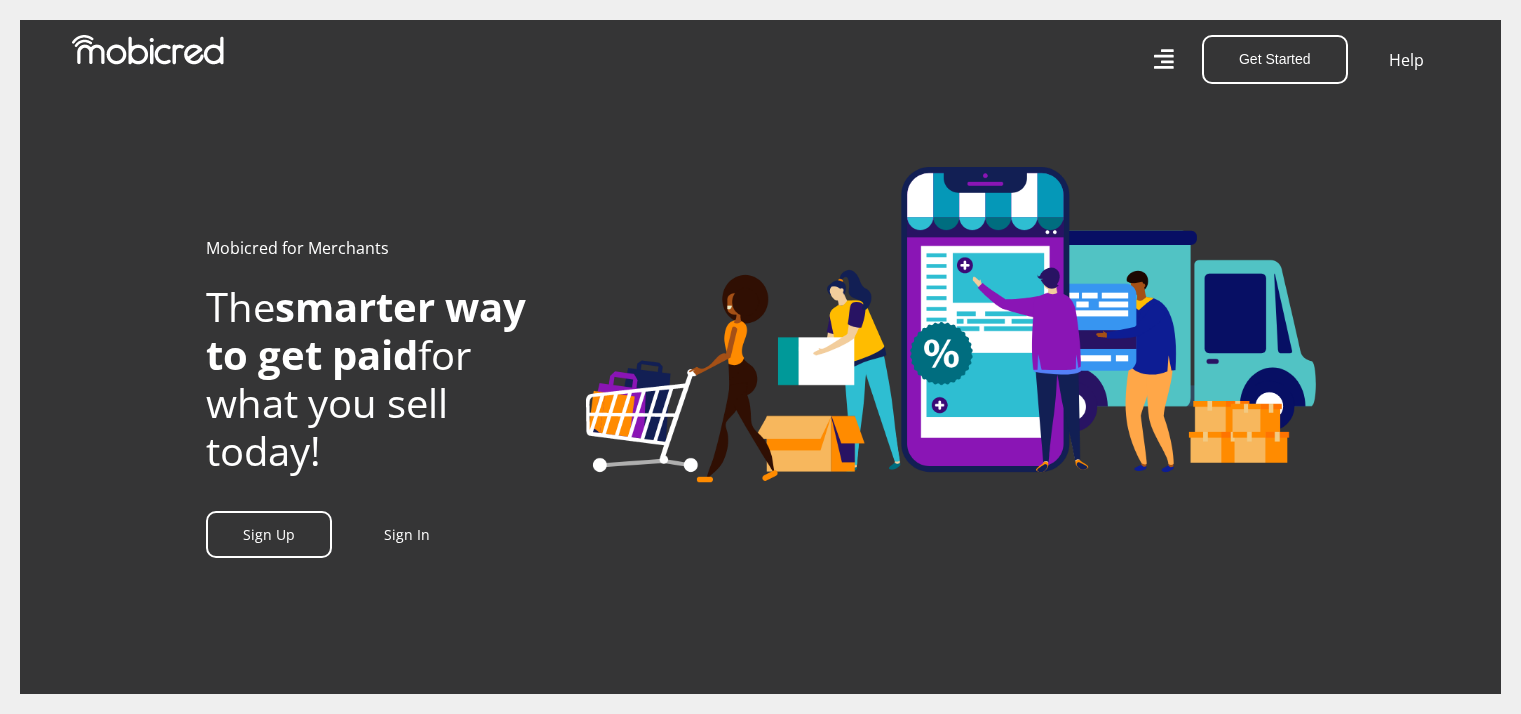 scroll, scrollTop: 0, scrollLeft: 0, axis: both 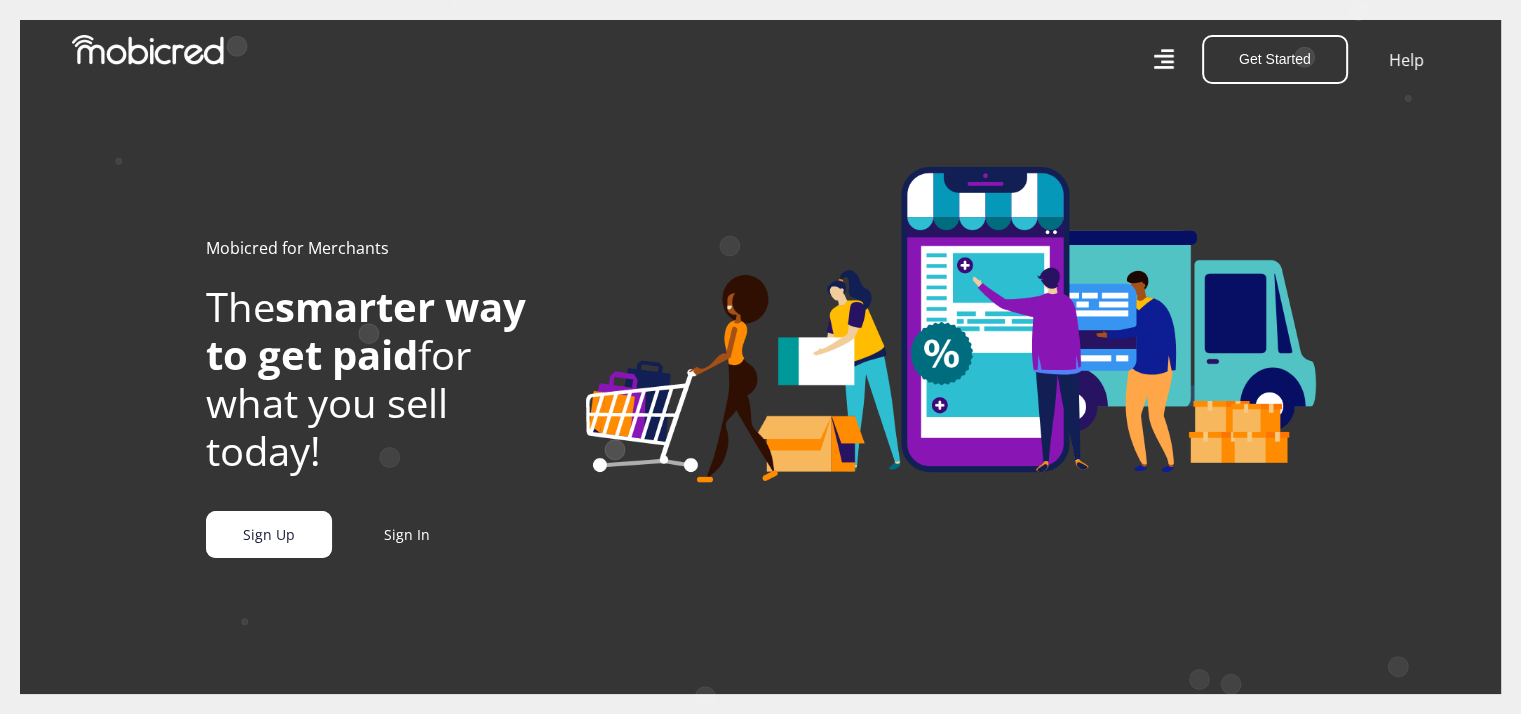 click on "Sign Up" at bounding box center [269, 534] 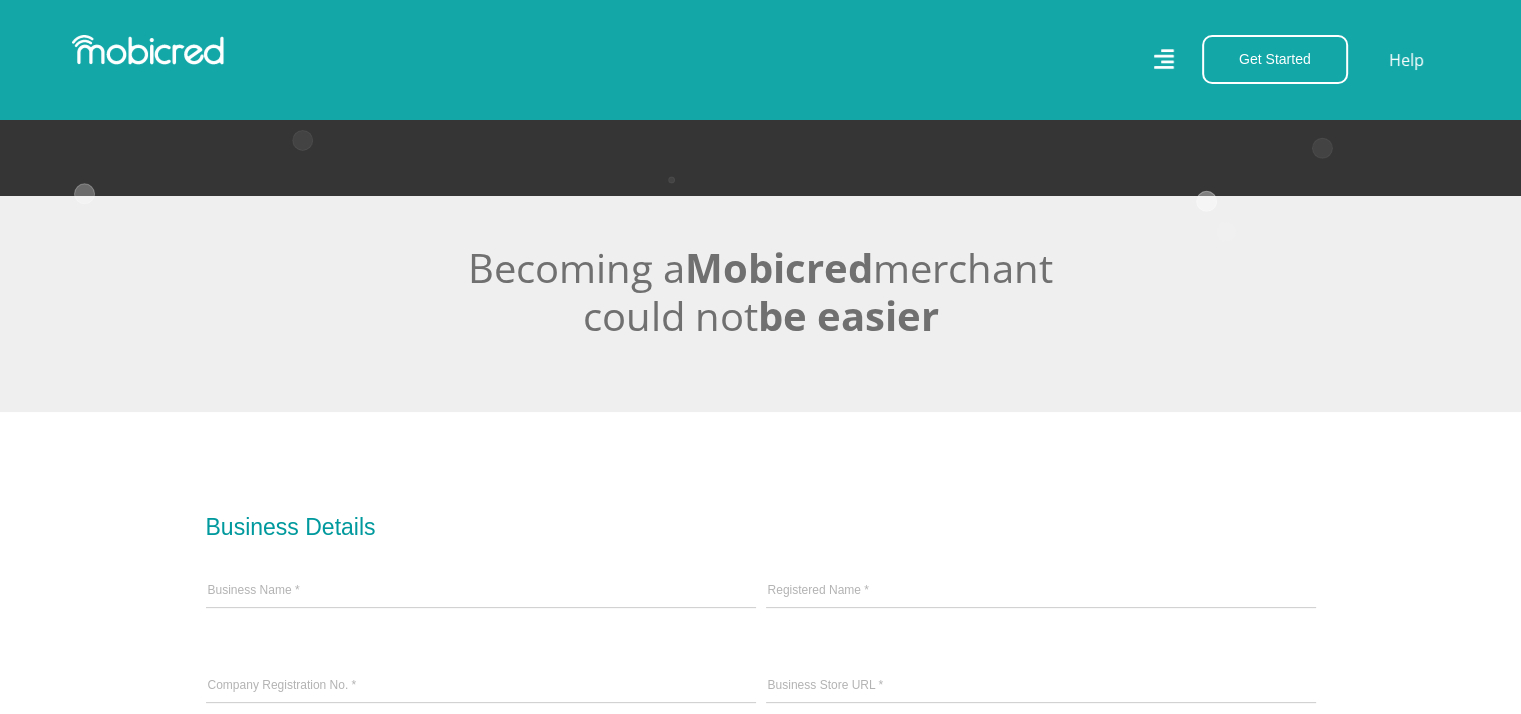 scroll, scrollTop: 400, scrollLeft: 0, axis: vertical 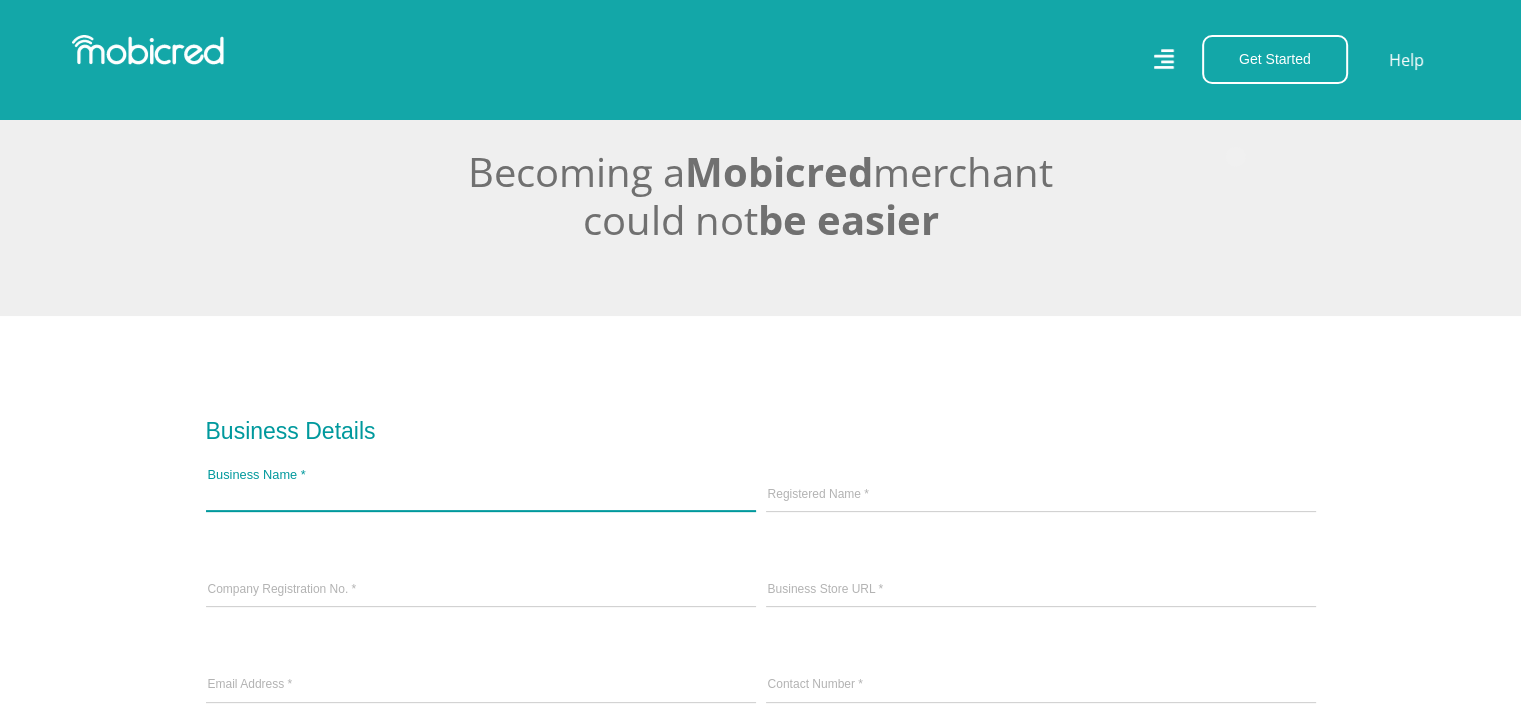 click on "Business Name *" at bounding box center [481, 496] 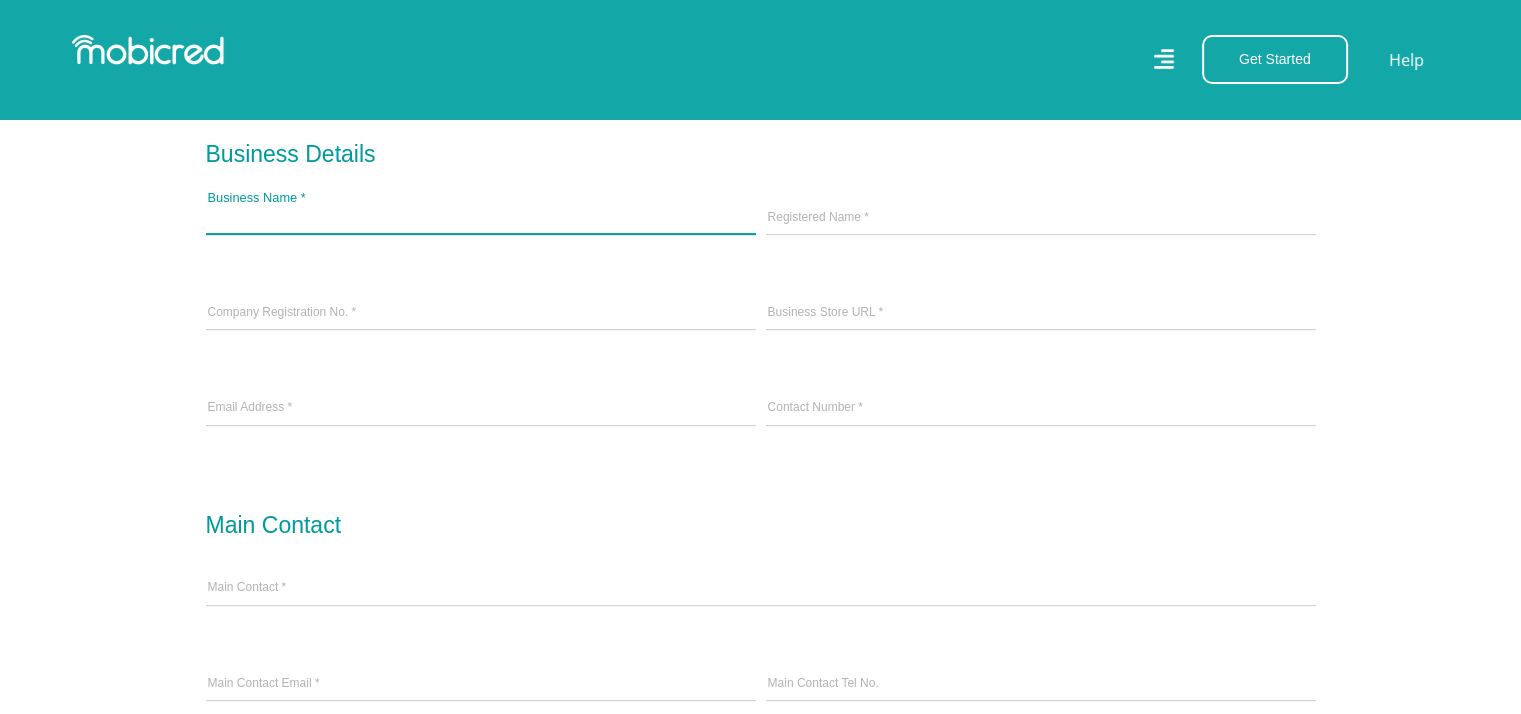 scroll, scrollTop: 700, scrollLeft: 0, axis: vertical 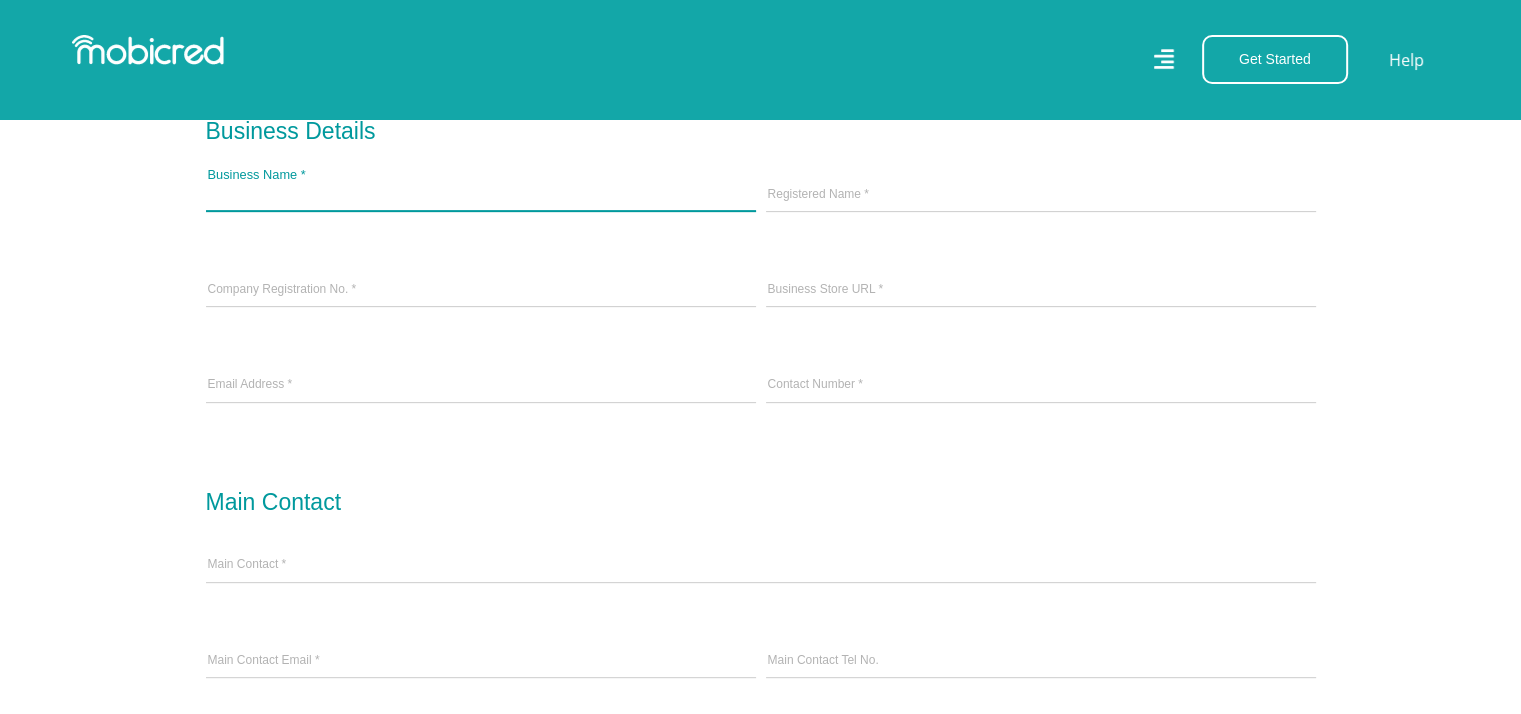 click on "Business Name *" at bounding box center [481, 196] 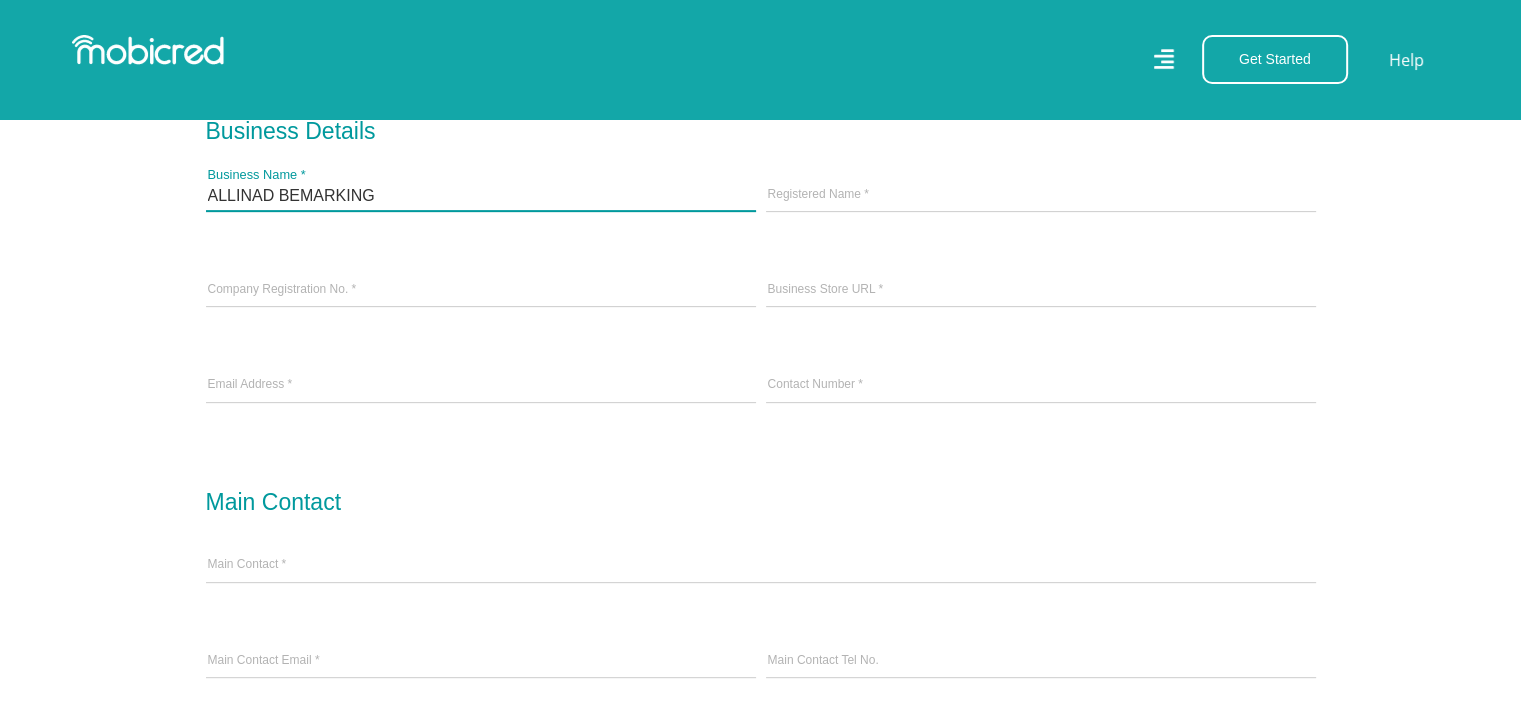 type on "ALLINAD BEMARKING" 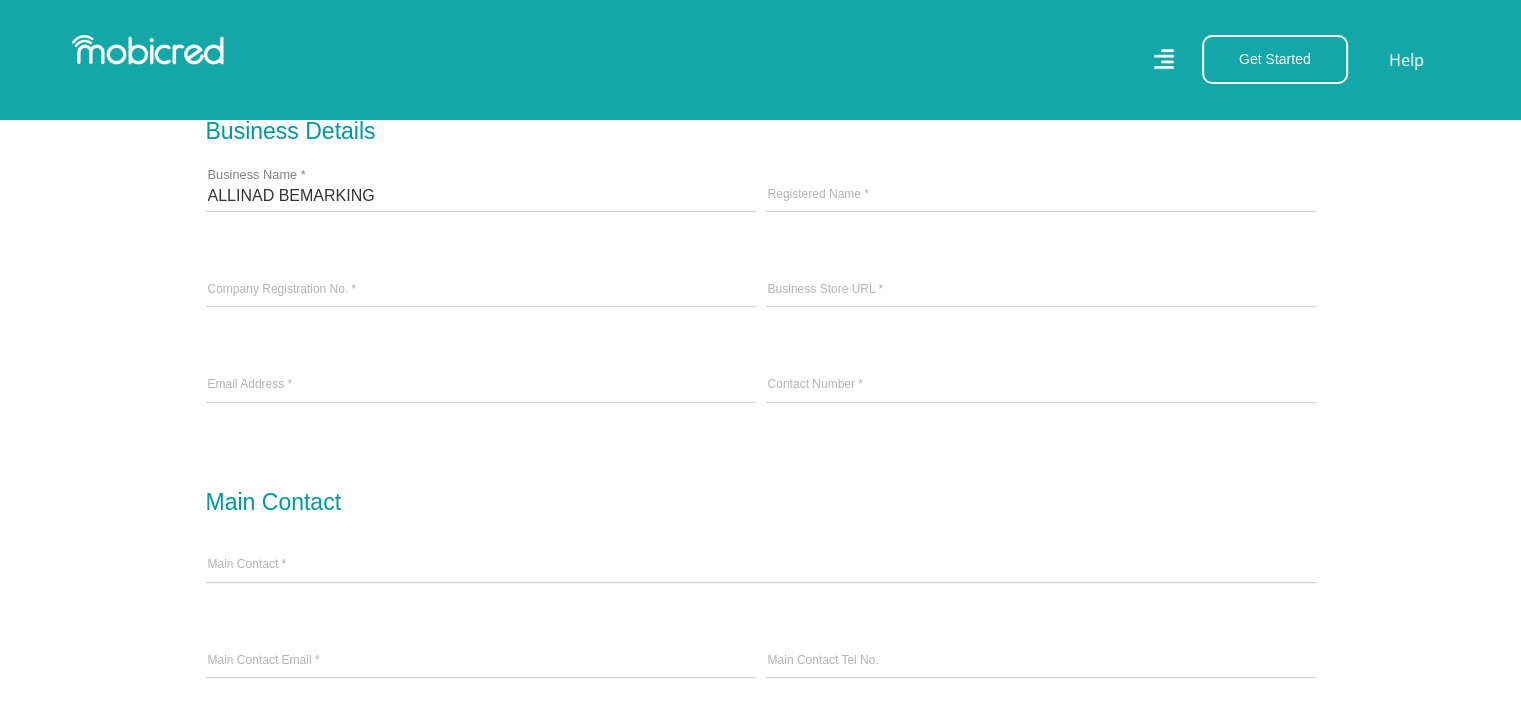 click on "Business Details
ALLINAD BEMARKING
Business Name *
Registered Name *
Company Registration No. *
Business Store URL *
Main Contact" at bounding box center (760, 939) 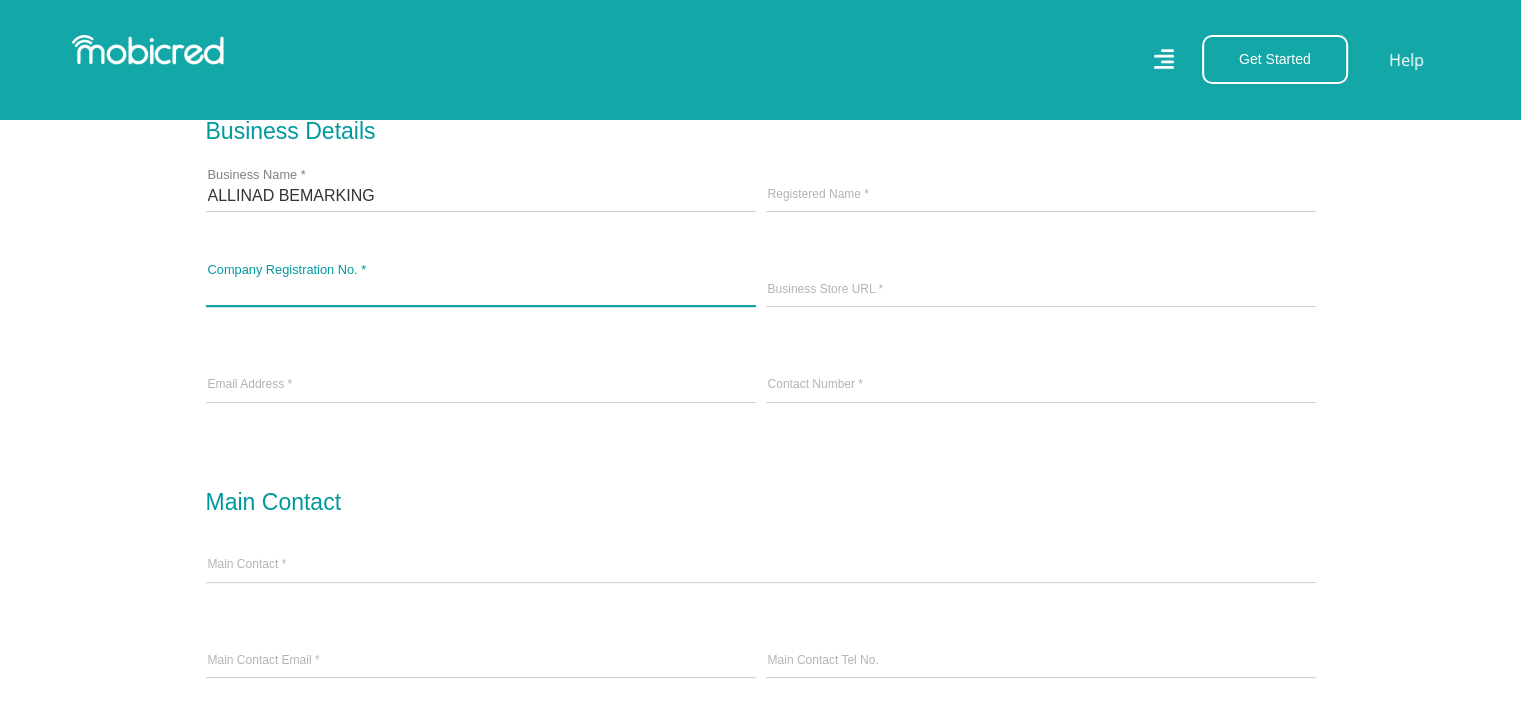click on "Company Registration No. *" at bounding box center [481, 291] 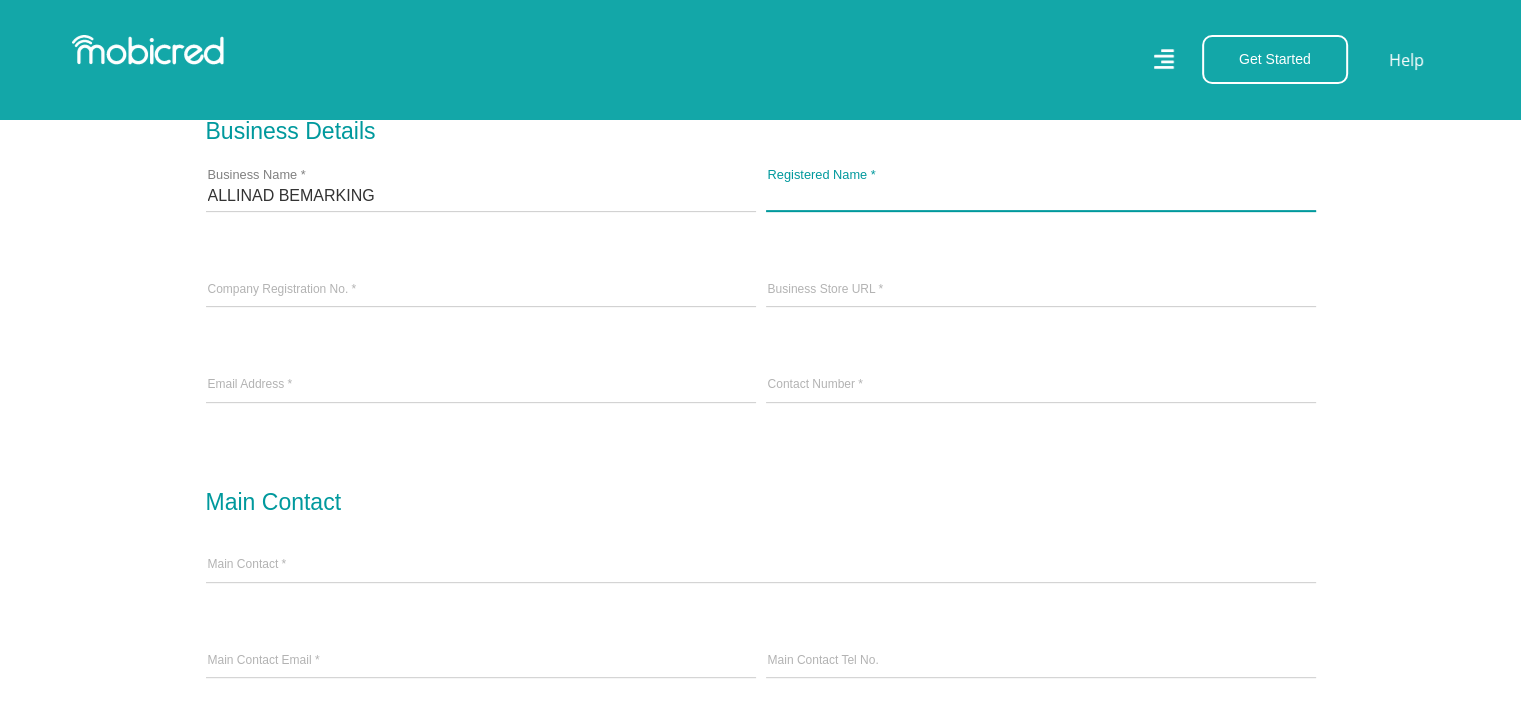 click on "Registered Name *" at bounding box center (1041, 196) 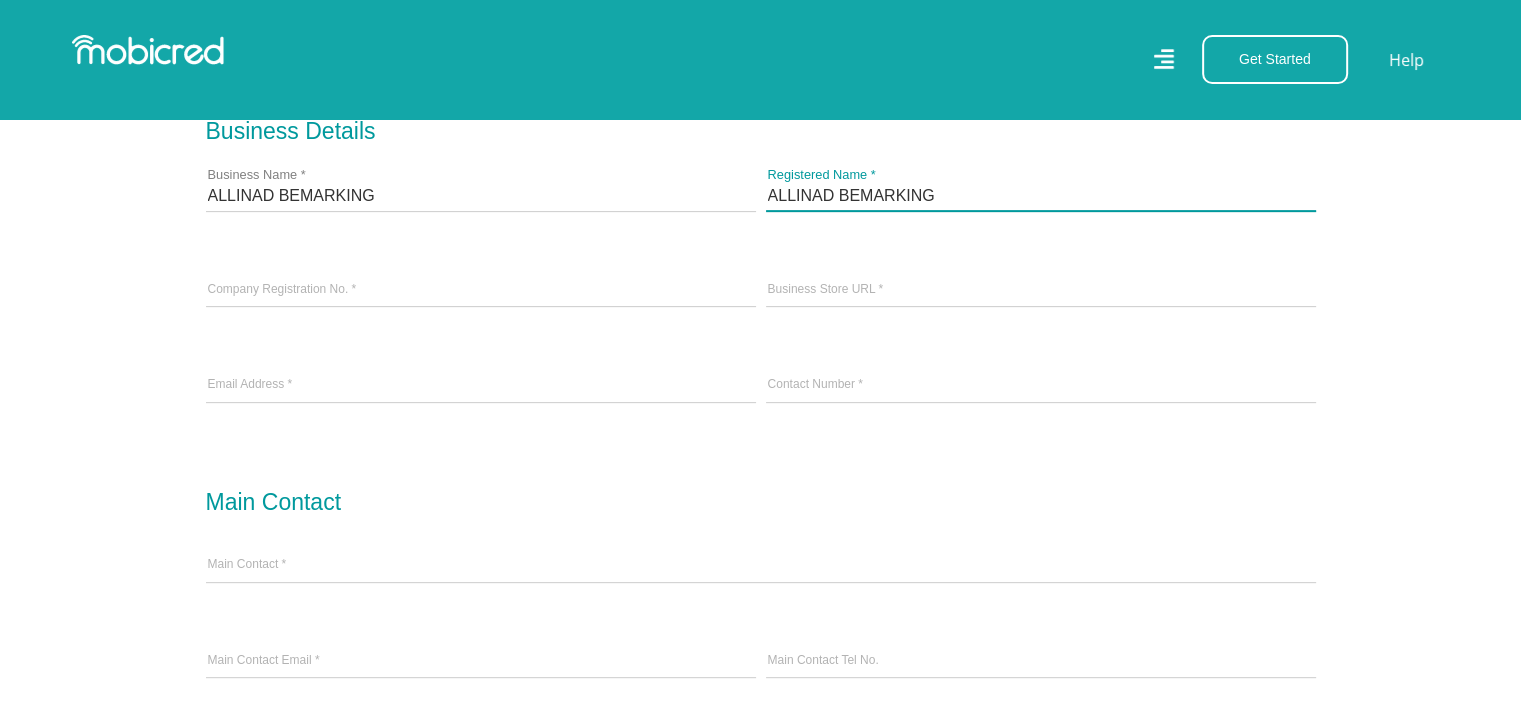 type on "ALLINAD BEMARKING" 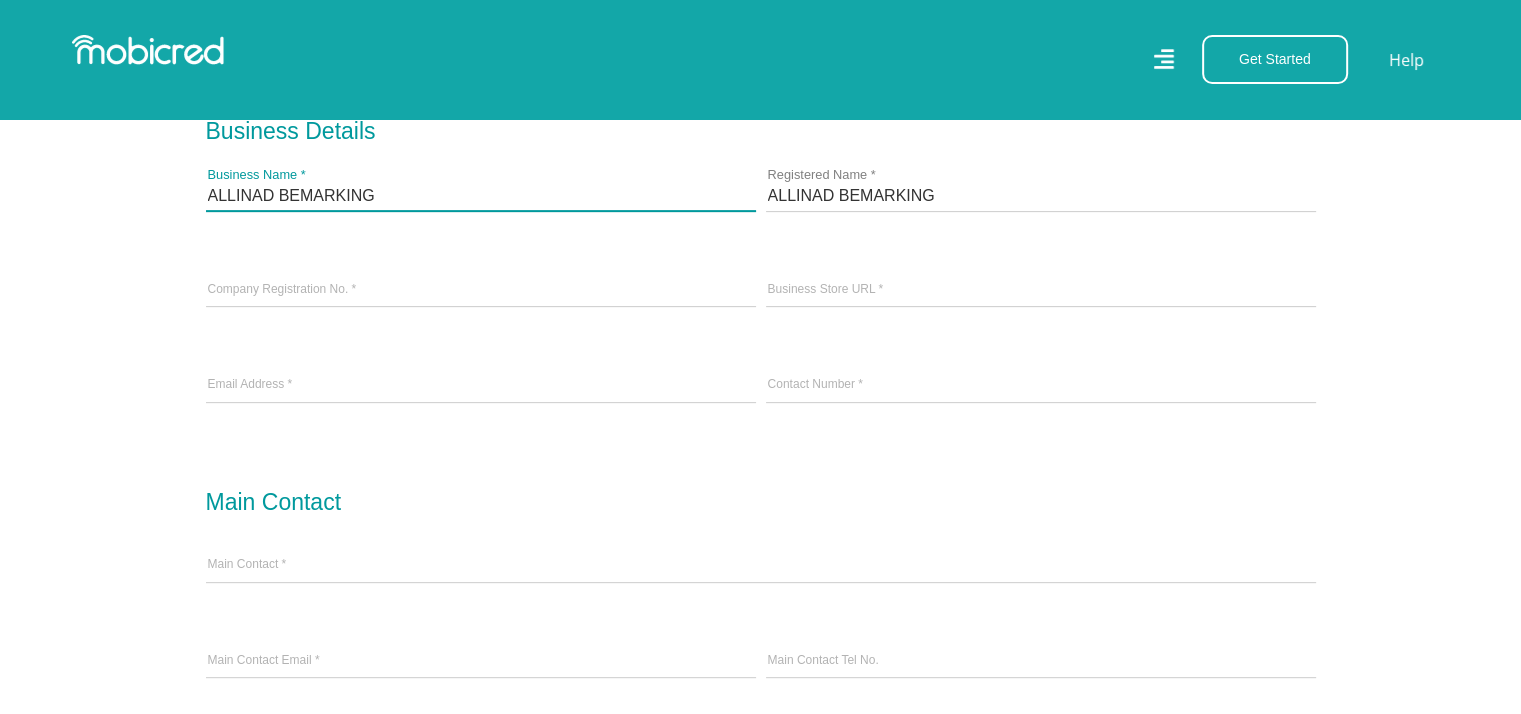 drag, startPoint x: 401, startPoint y: 199, endPoint x: 273, endPoint y: 205, distance: 128.14055 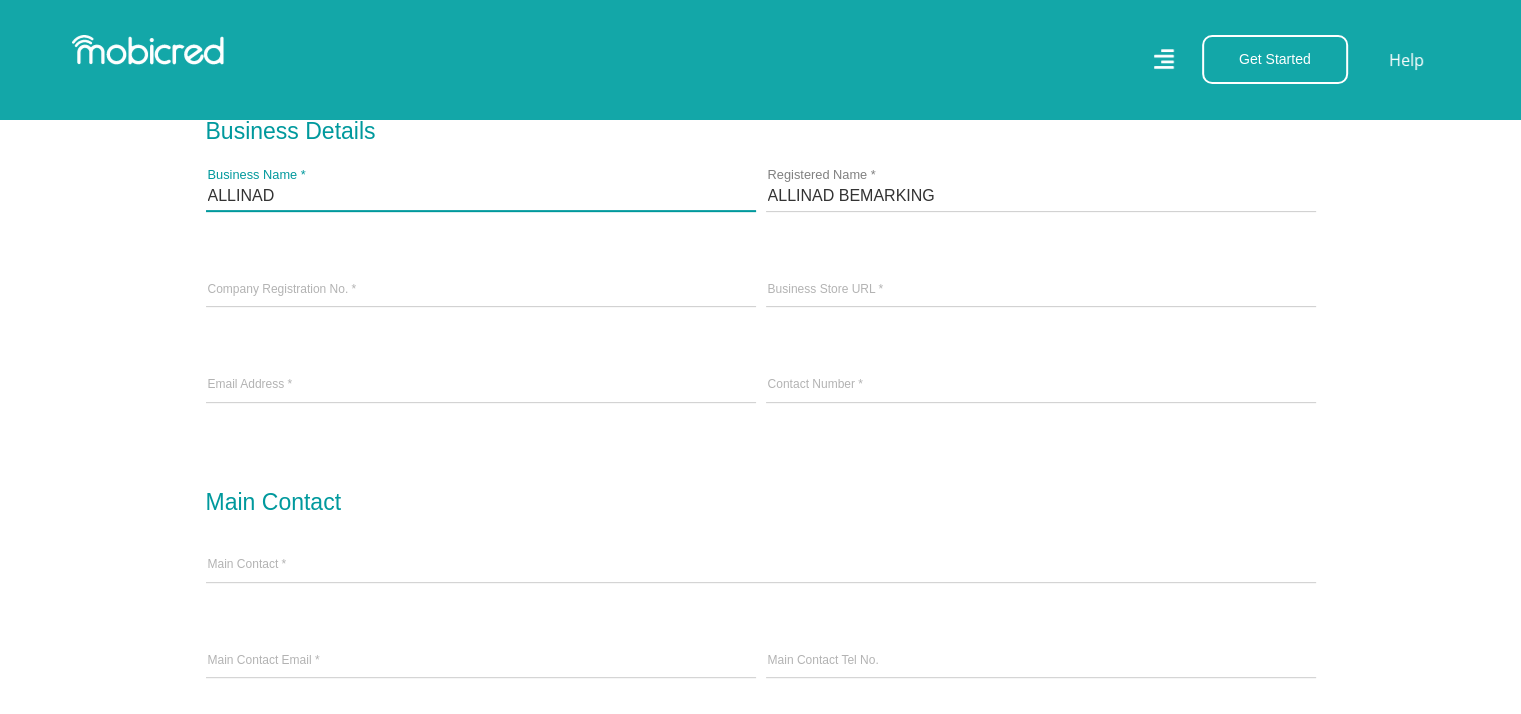 type on "ALLINAD" 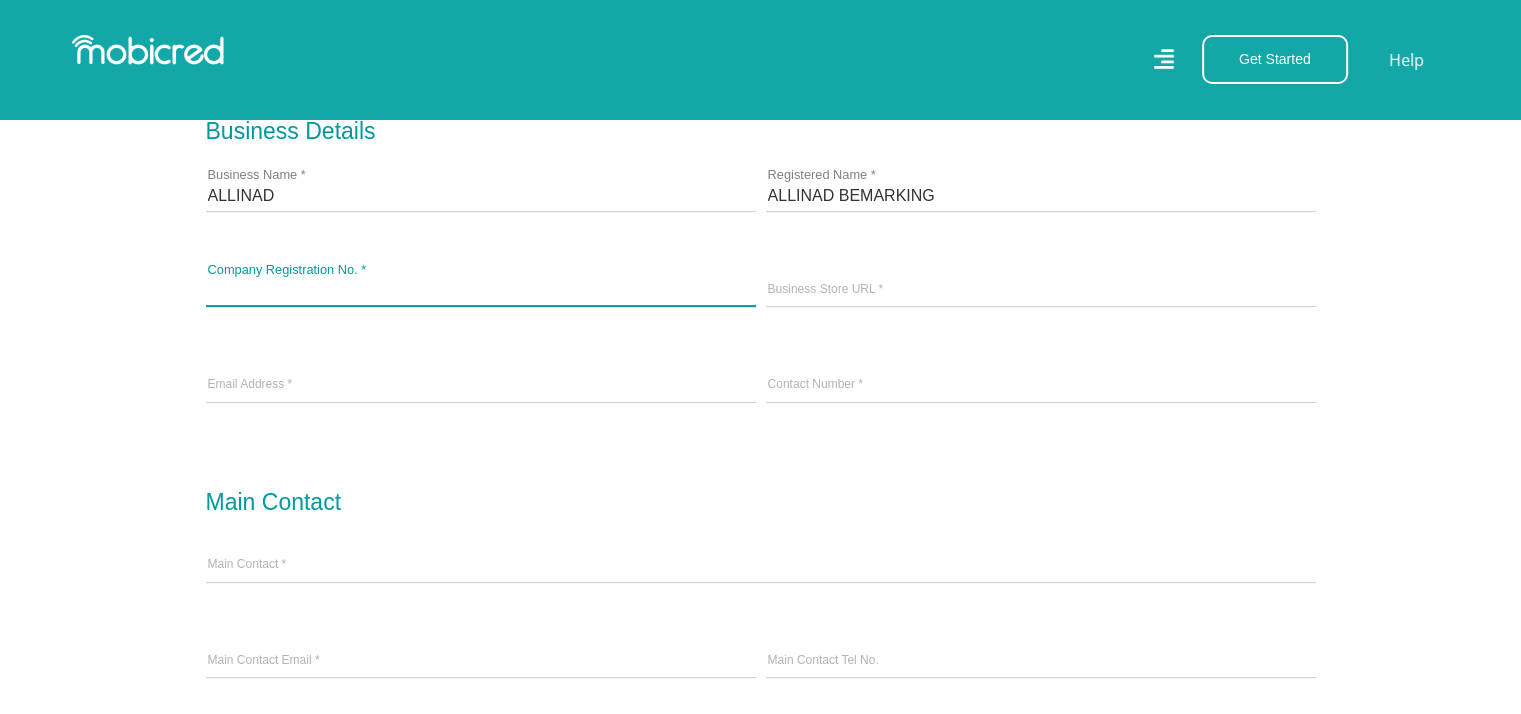 click on "Company Registration No. *" at bounding box center [481, 291] 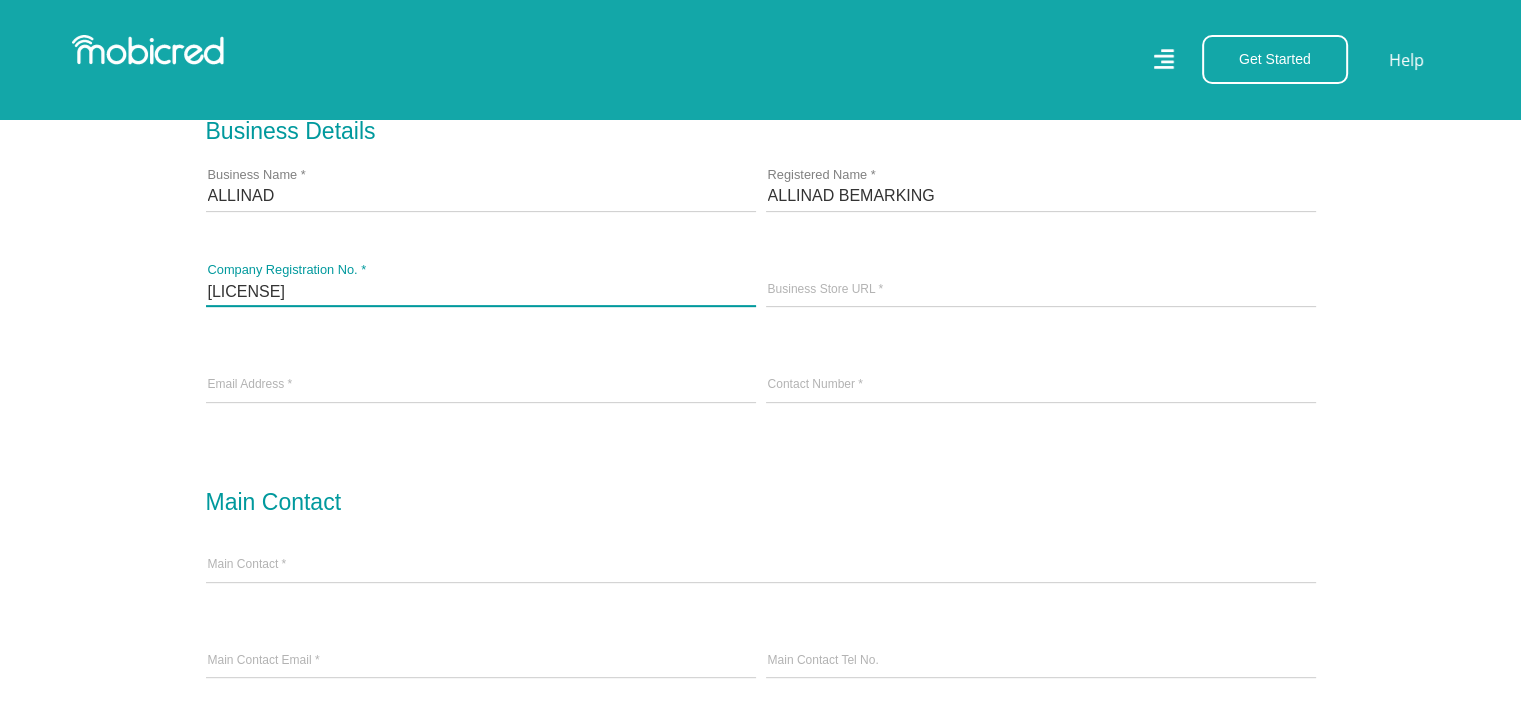 type on "2003 / 074050 / 23" 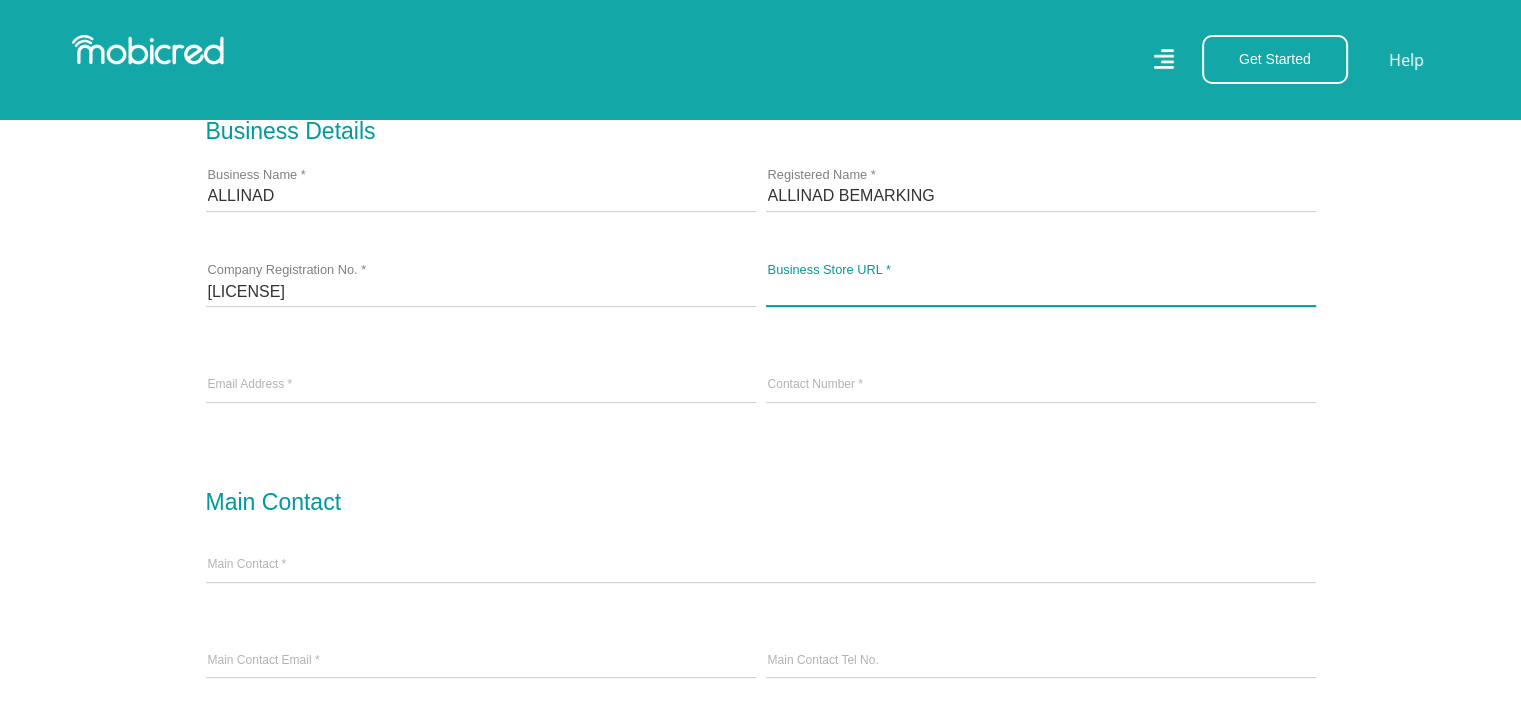 click on "Business Store URL *" at bounding box center (1041, 291) 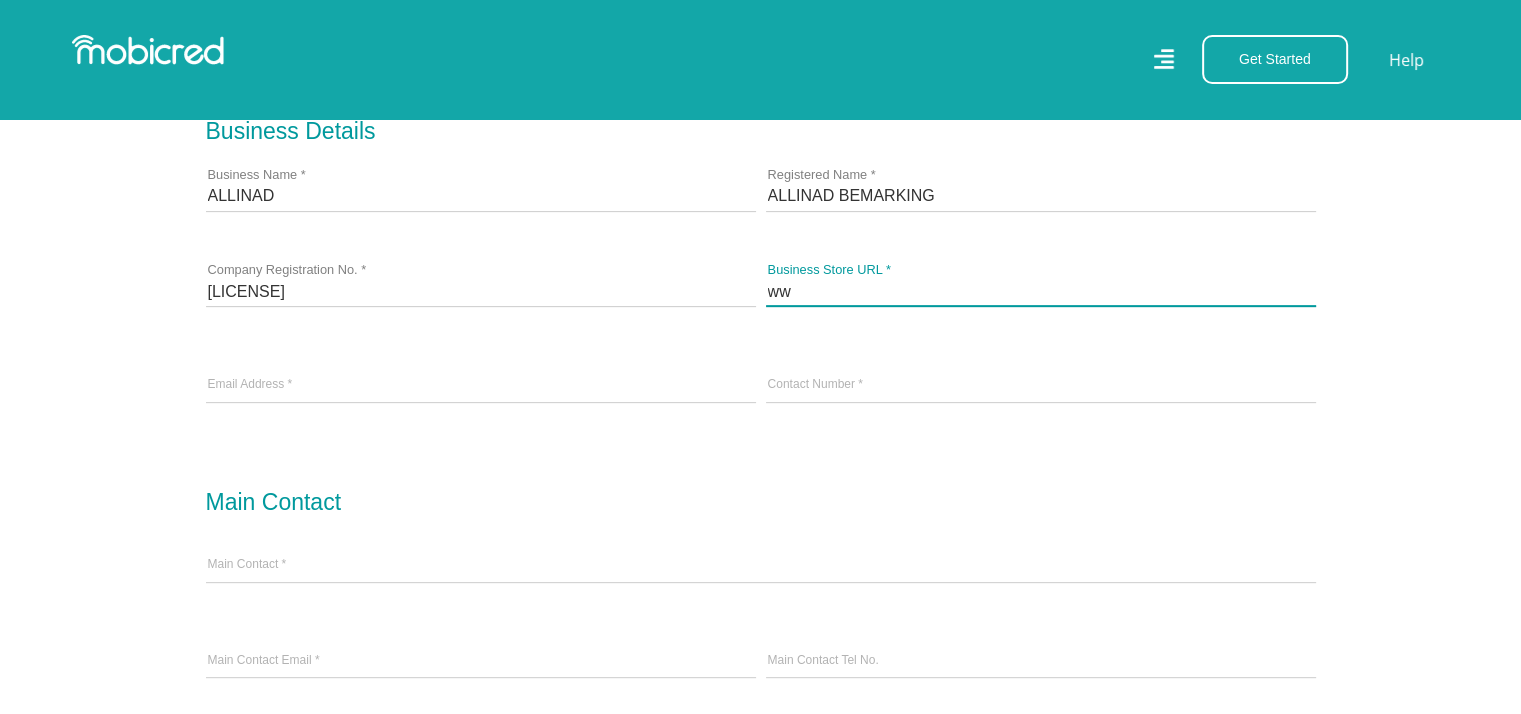 type on "w" 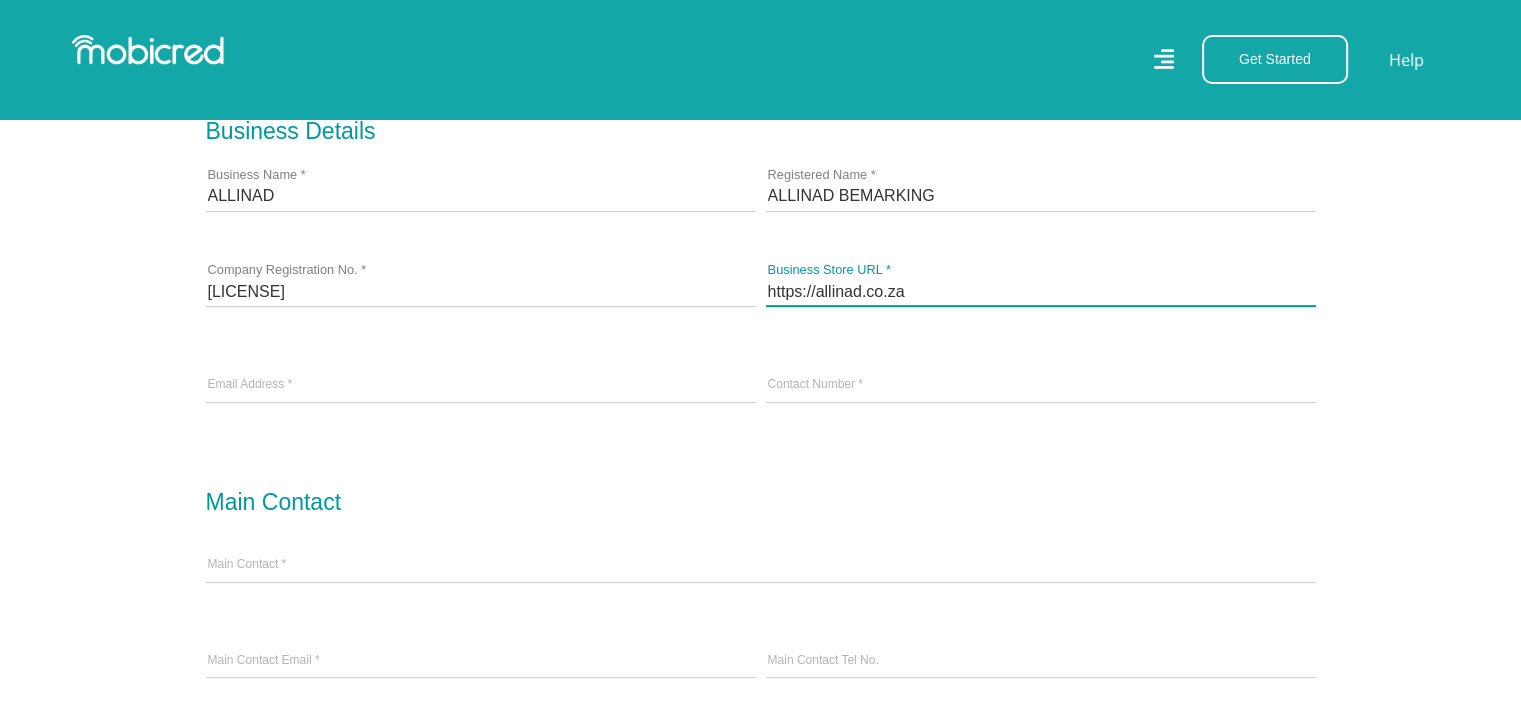 type on "https://allinad.co.za" 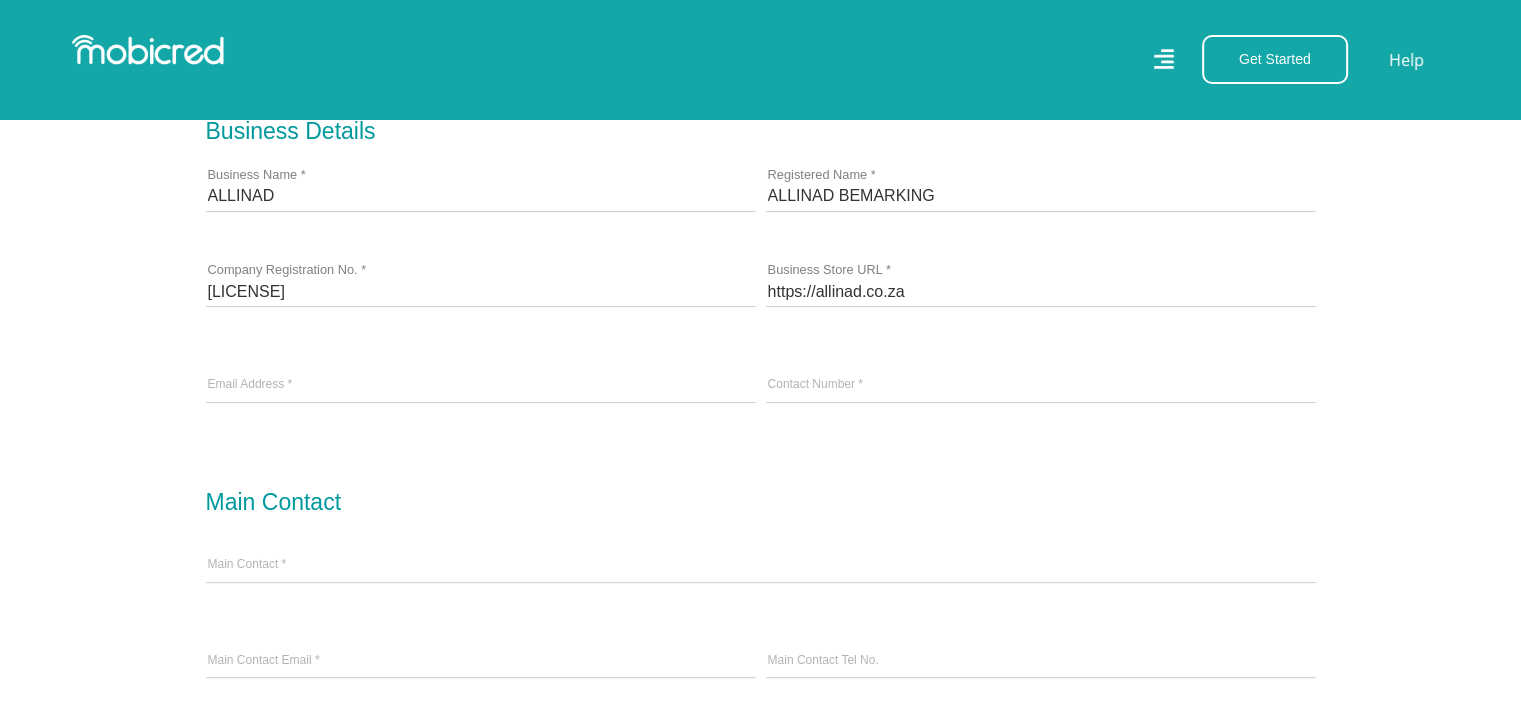 click on "Email Address *" at bounding box center (481, 386) 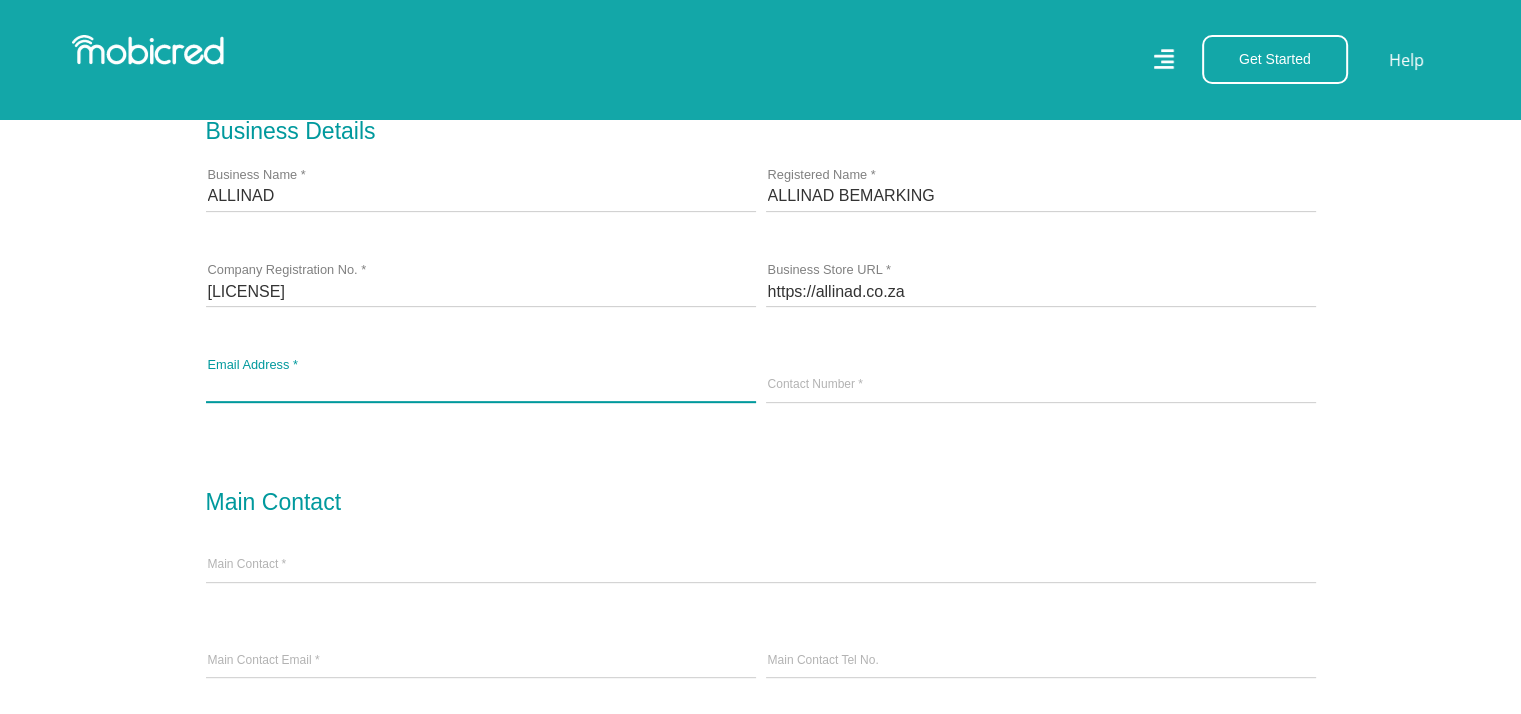 click at bounding box center (481, 386) 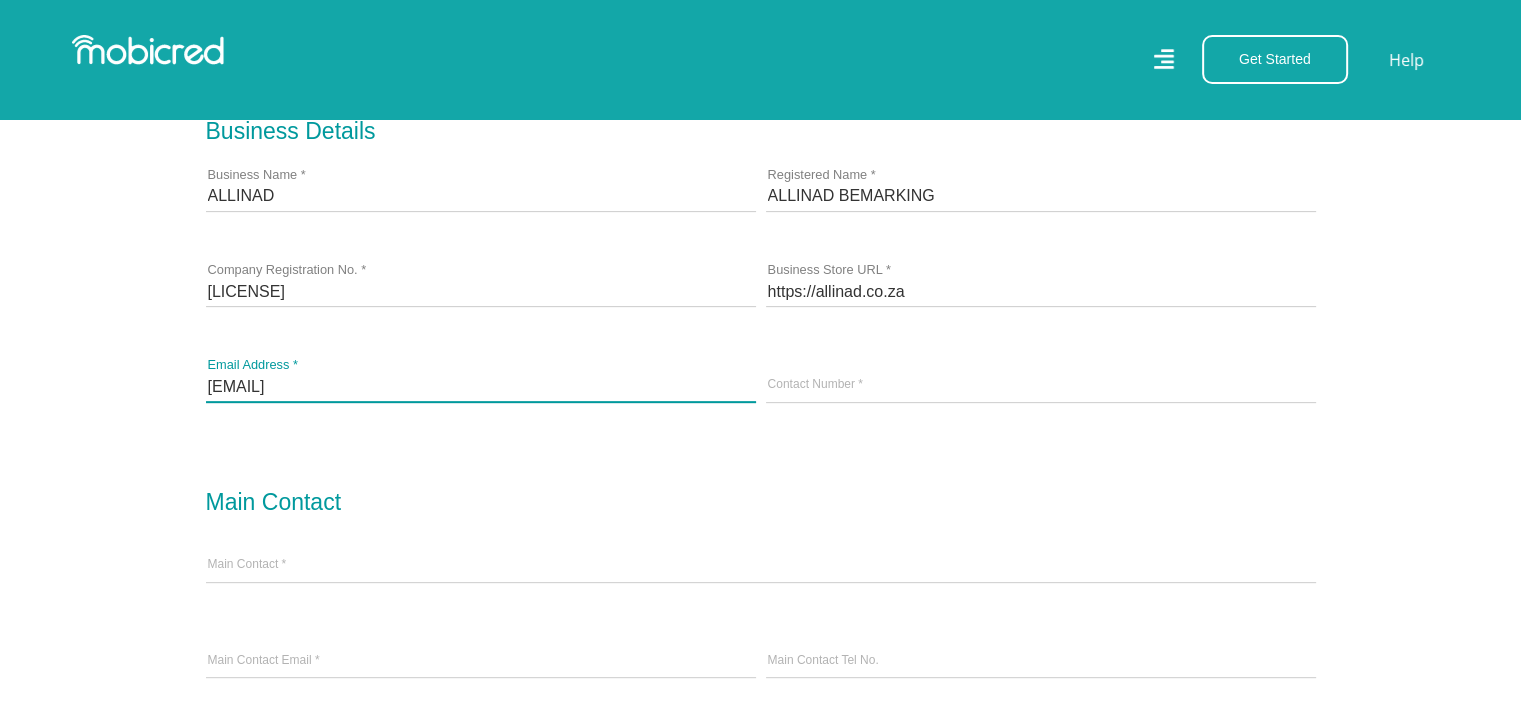 type on "brits@allinad.co.za" 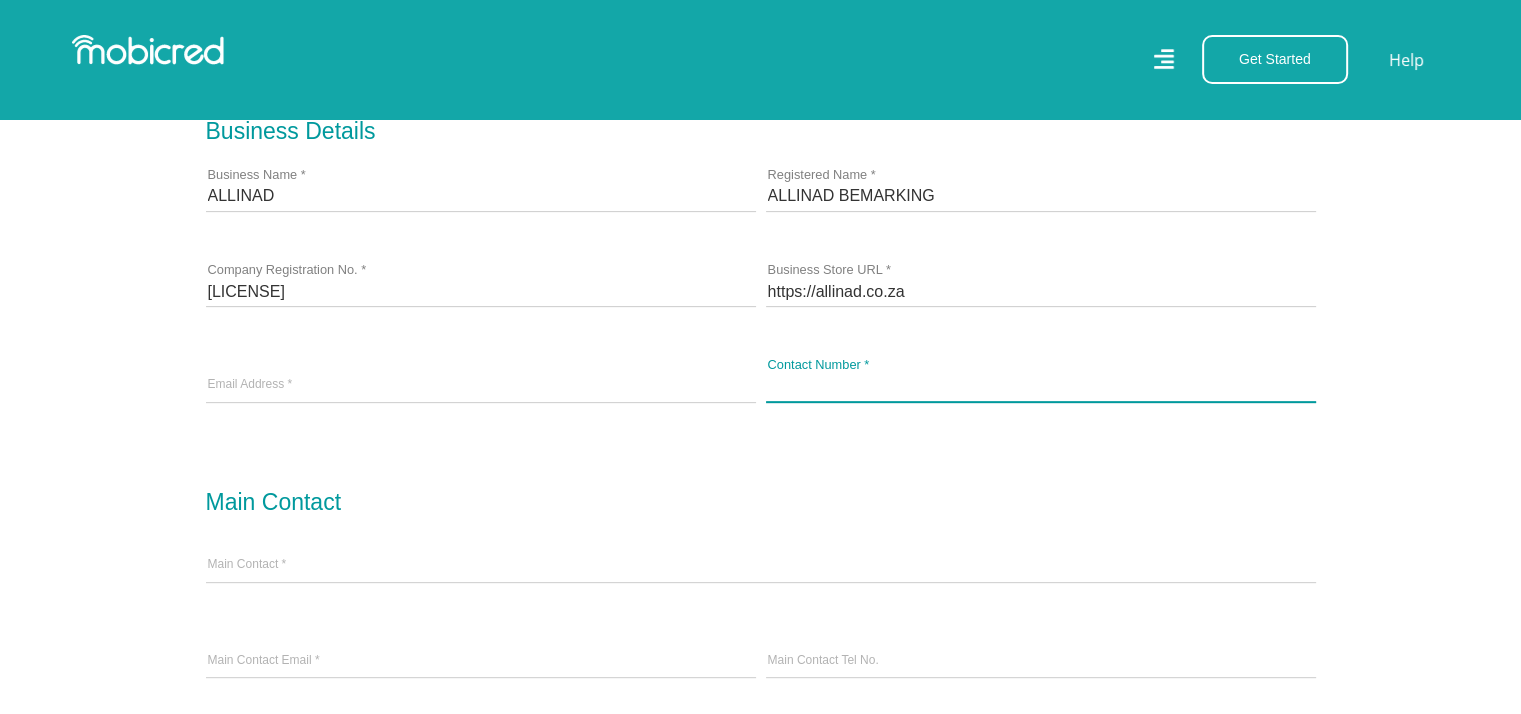 click on "Contact Number *" at bounding box center (1041, 386) 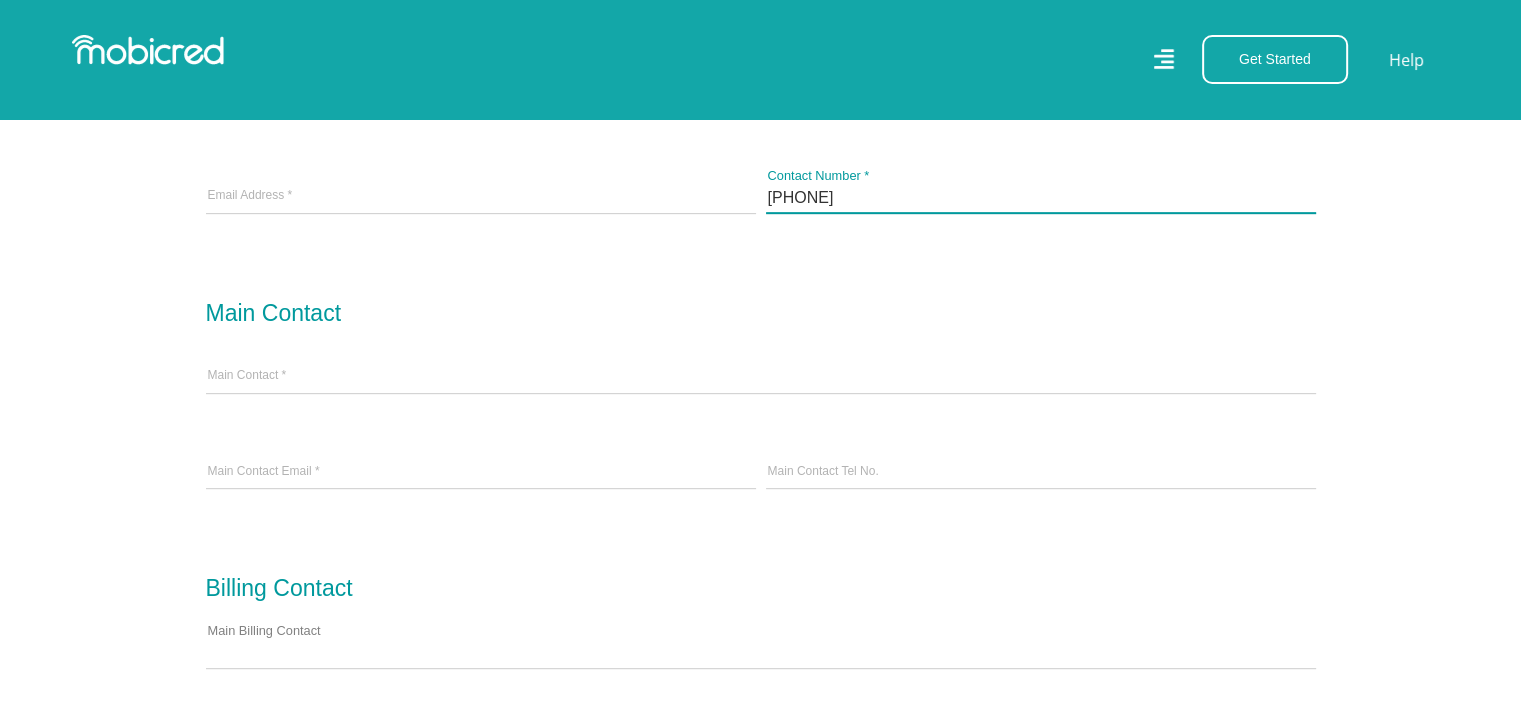 scroll, scrollTop: 900, scrollLeft: 0, axis: vertical 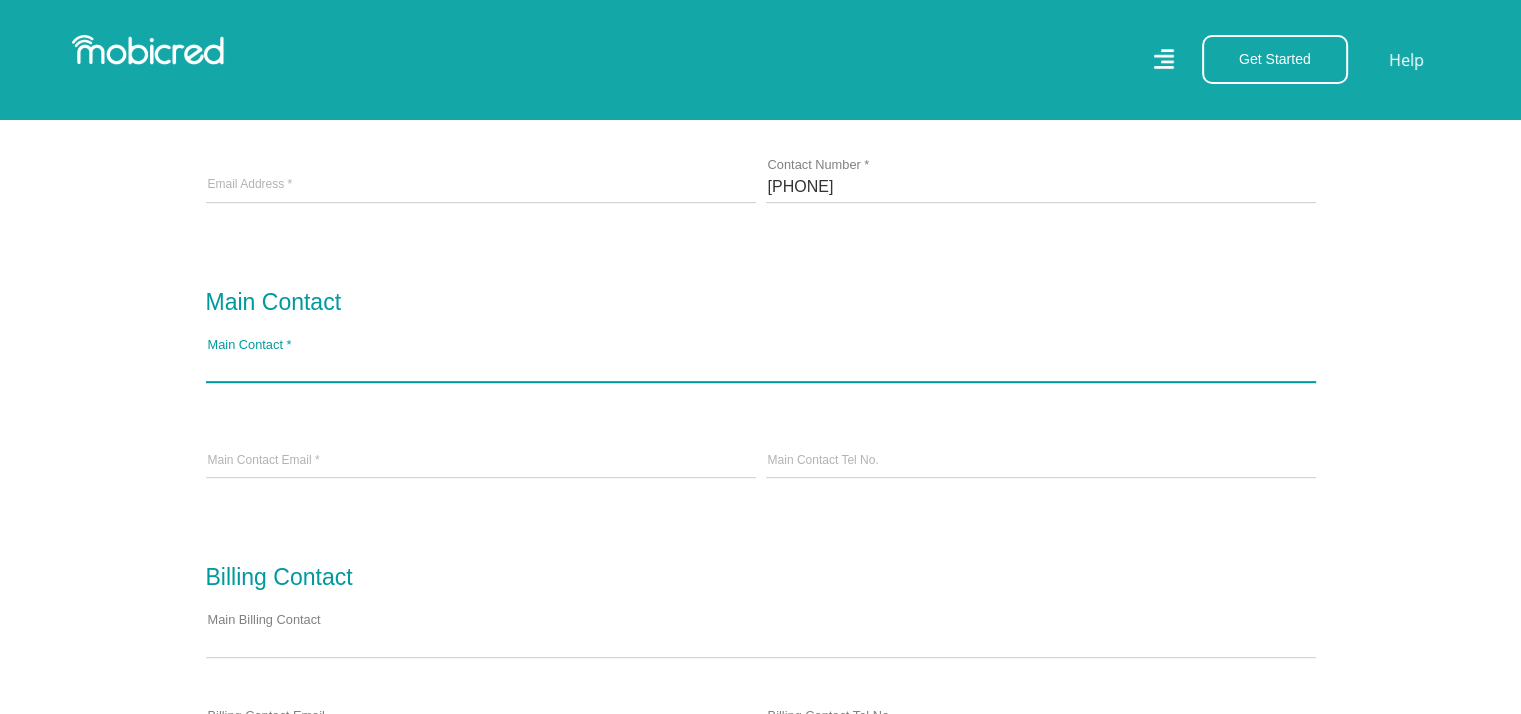 drag, startPoint x: 256, startPoint y: 369, endPoint x: 289, endPoint y: 401, distance: 45.96738 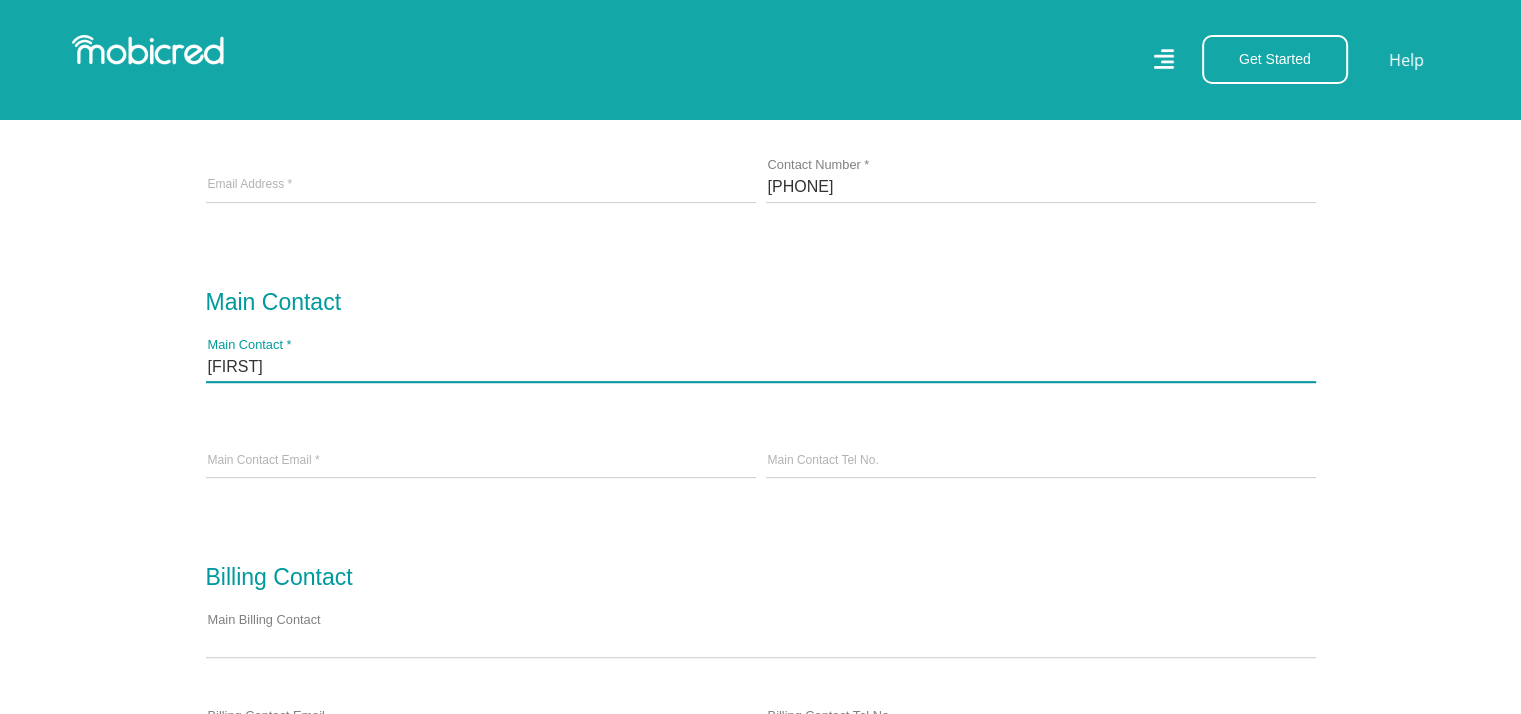 type on "Dihan" 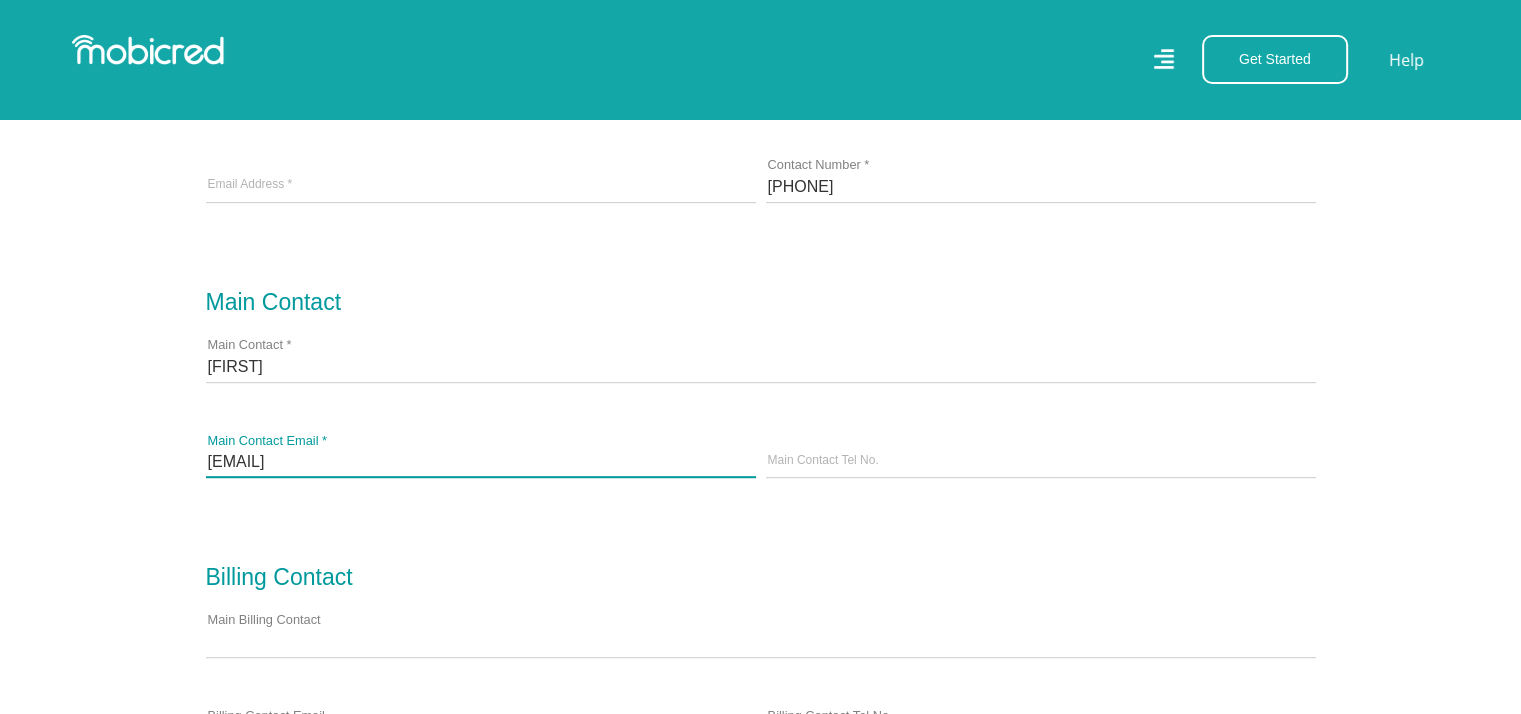 type on "dihan@hartiesfm.com" 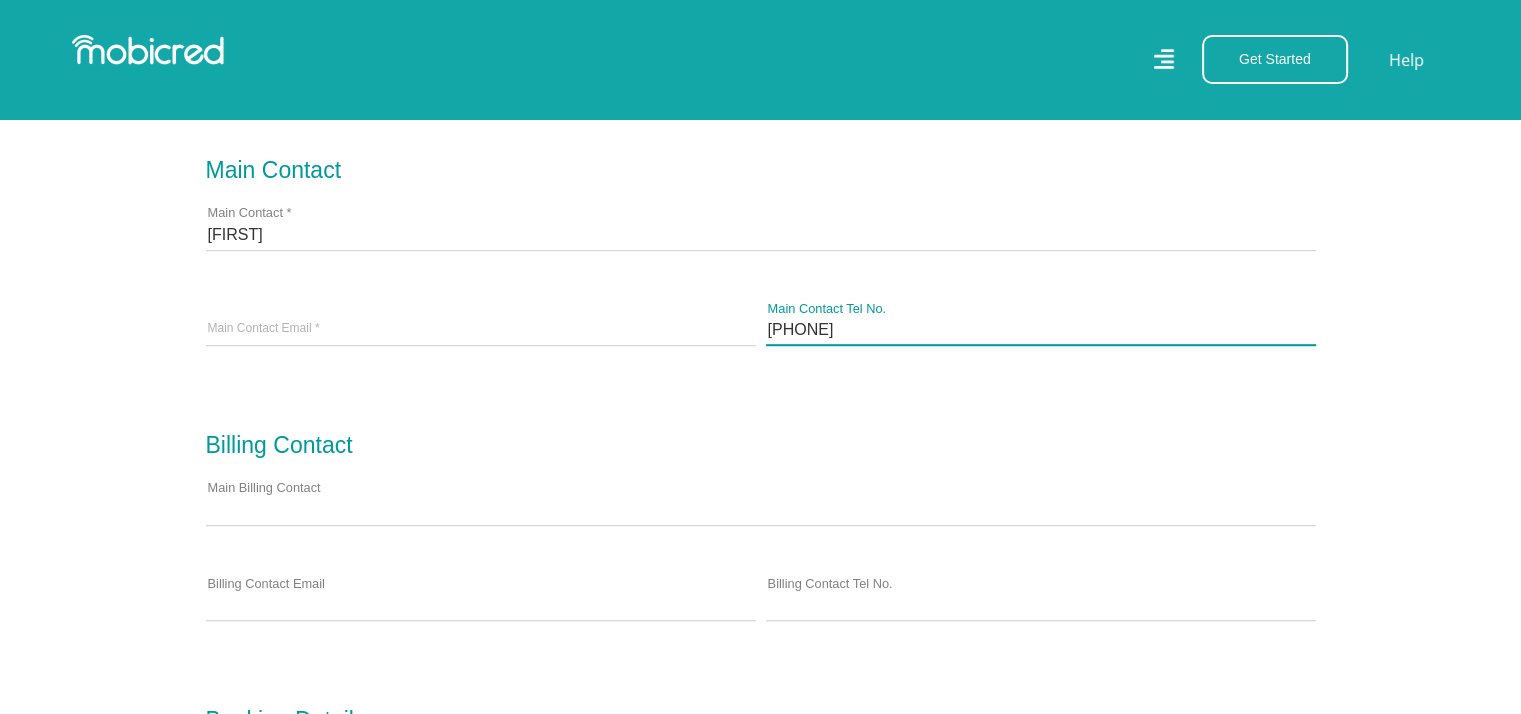 scroll, scrollTop: 1200, scrollLeft: 0, axis: vertical 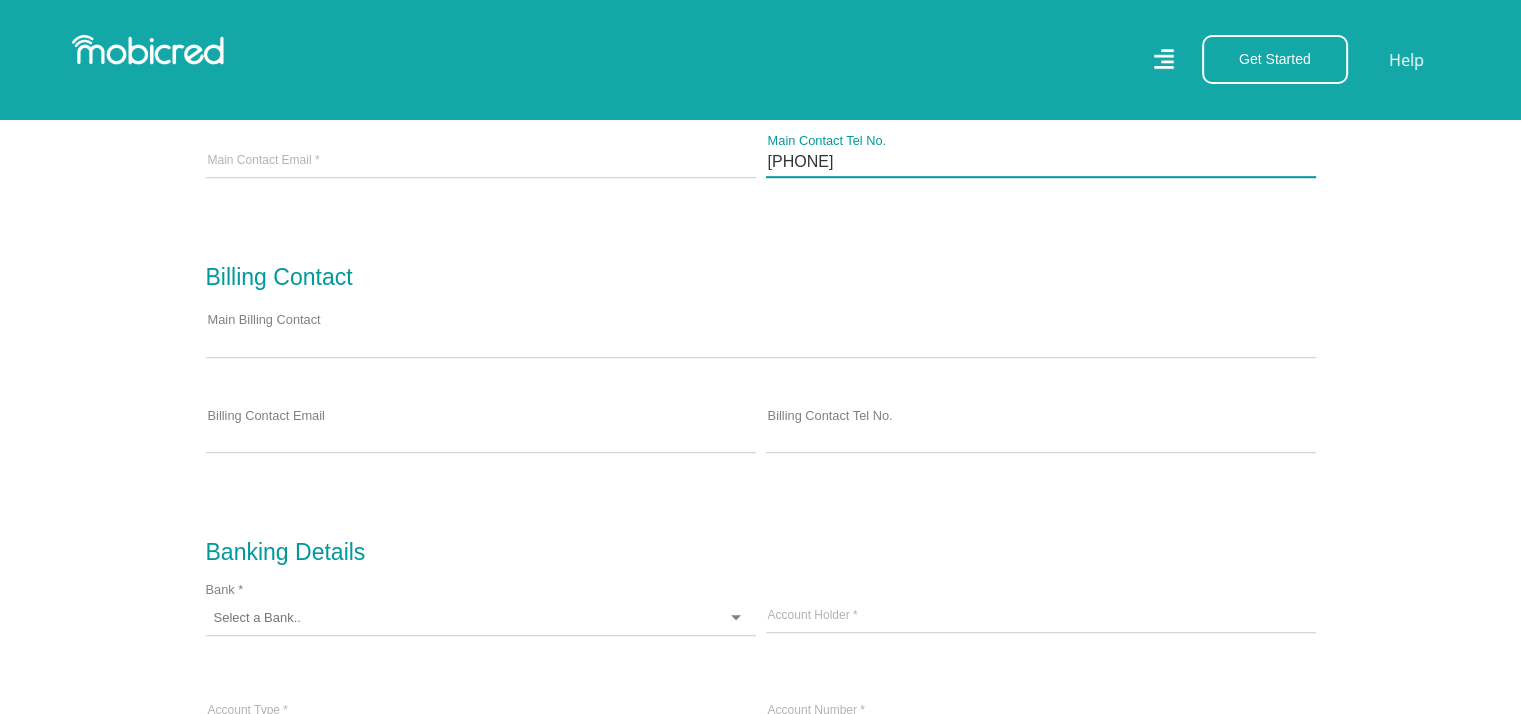 type on "0827767615" 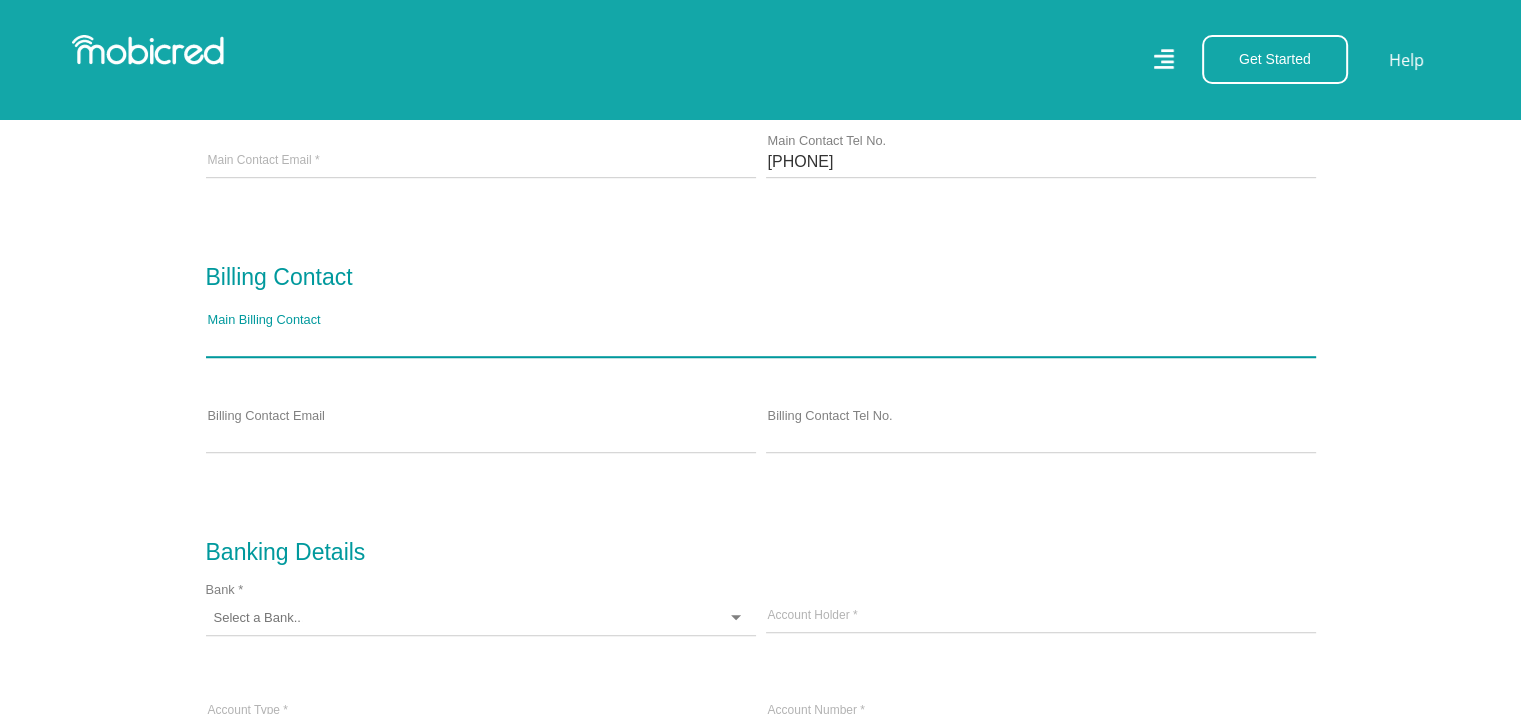 click on "Main Billing Contact" at bounding box center [761, 341] 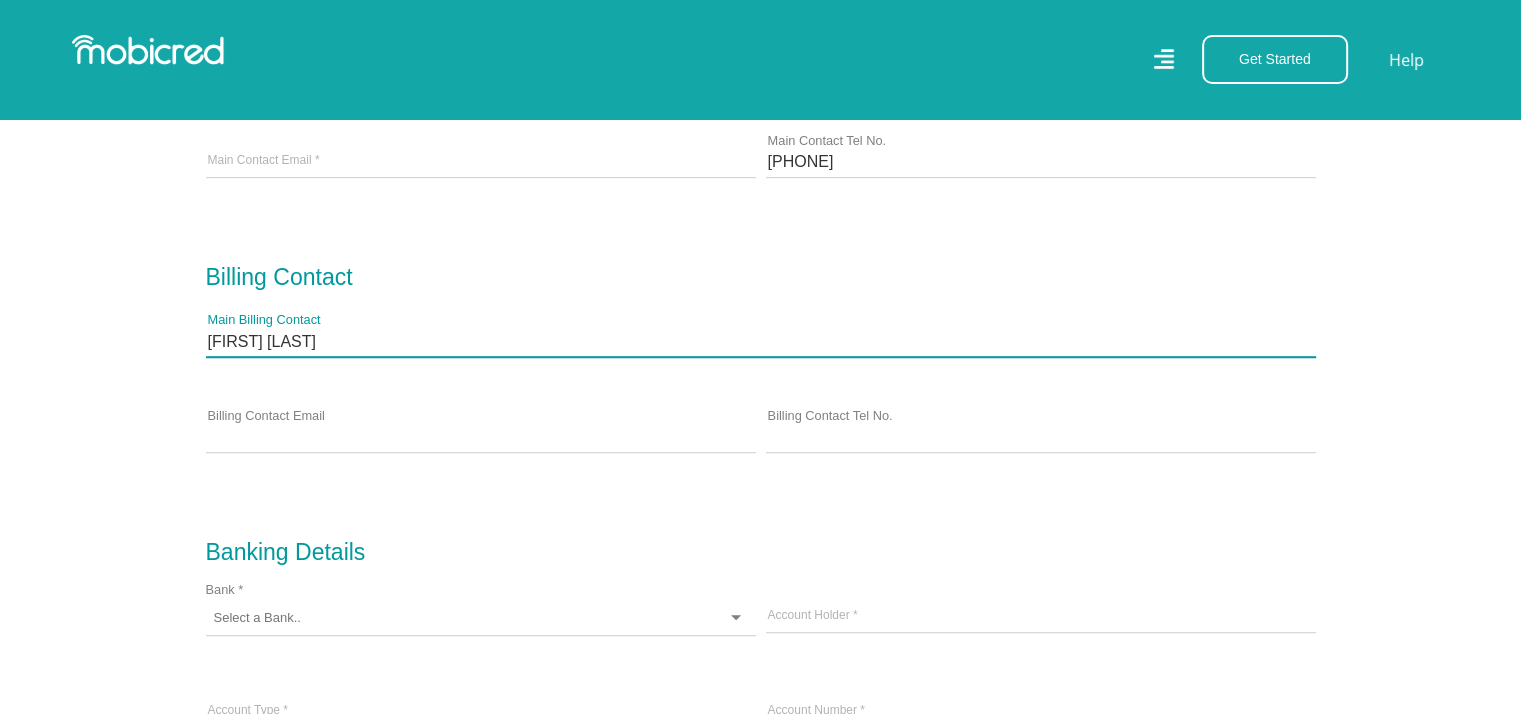 type on "Frik Lemmer" 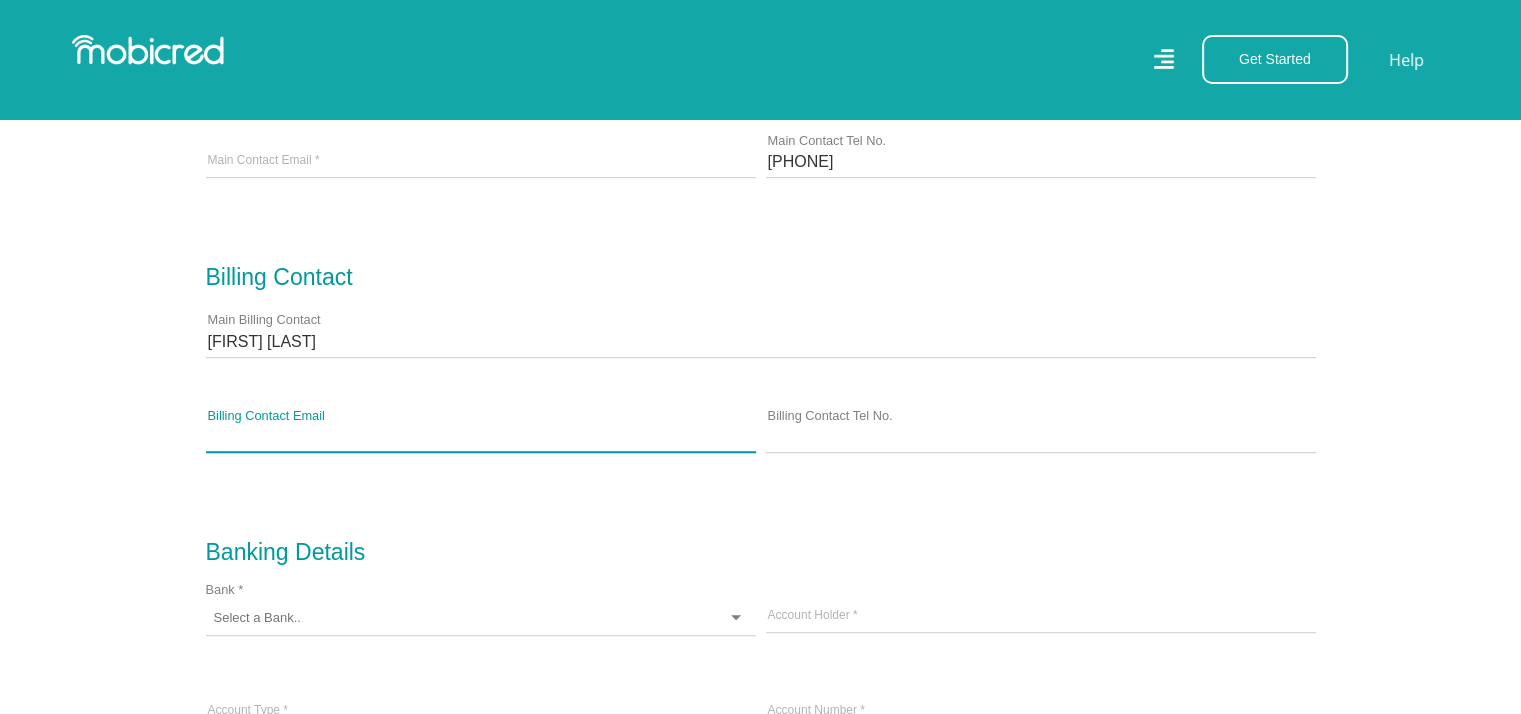 click on "Billing Contact Email" at bounding box center (481, 437) 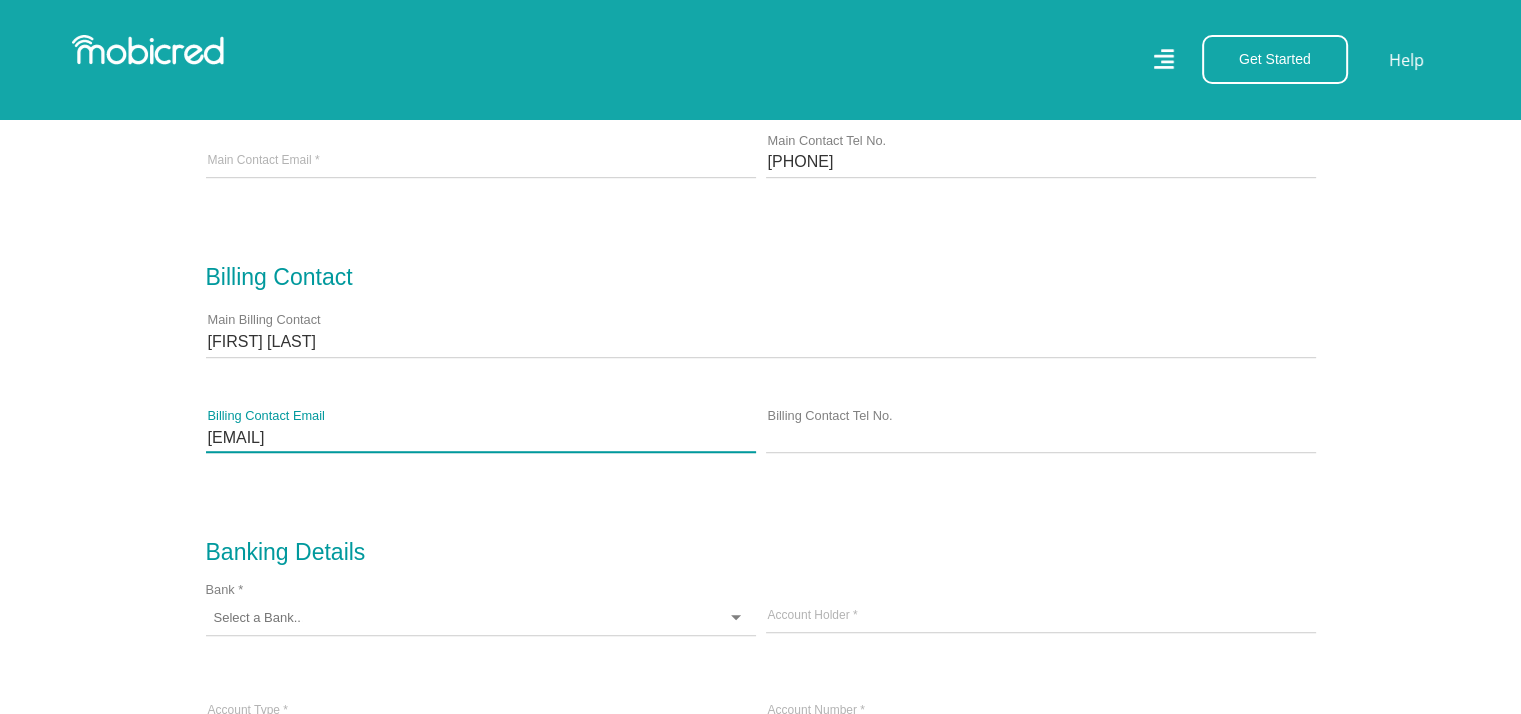 type on "brits@allinad.co.za" 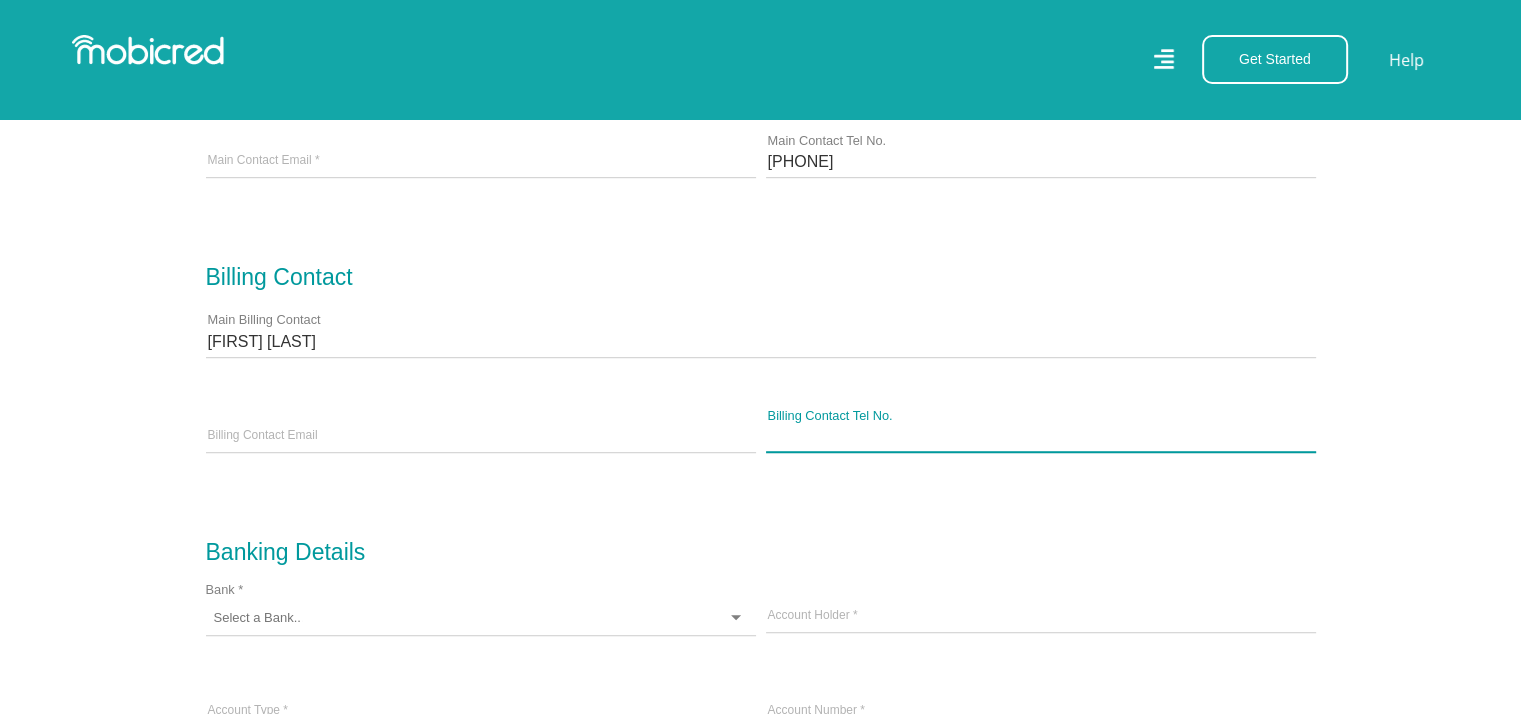paste on "+27 82 492 8358" 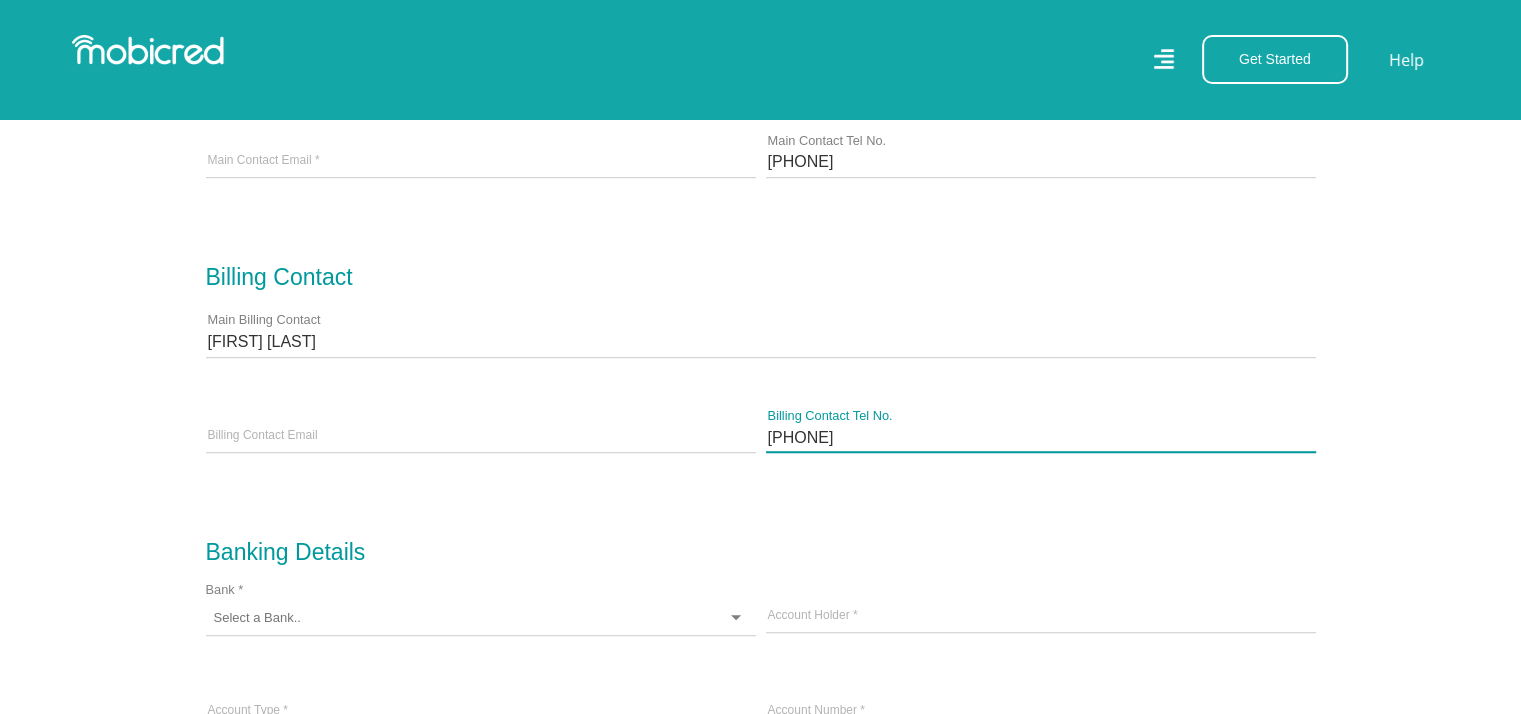 click on "+27 82 492 8358" at bounding box center (1041, 437) 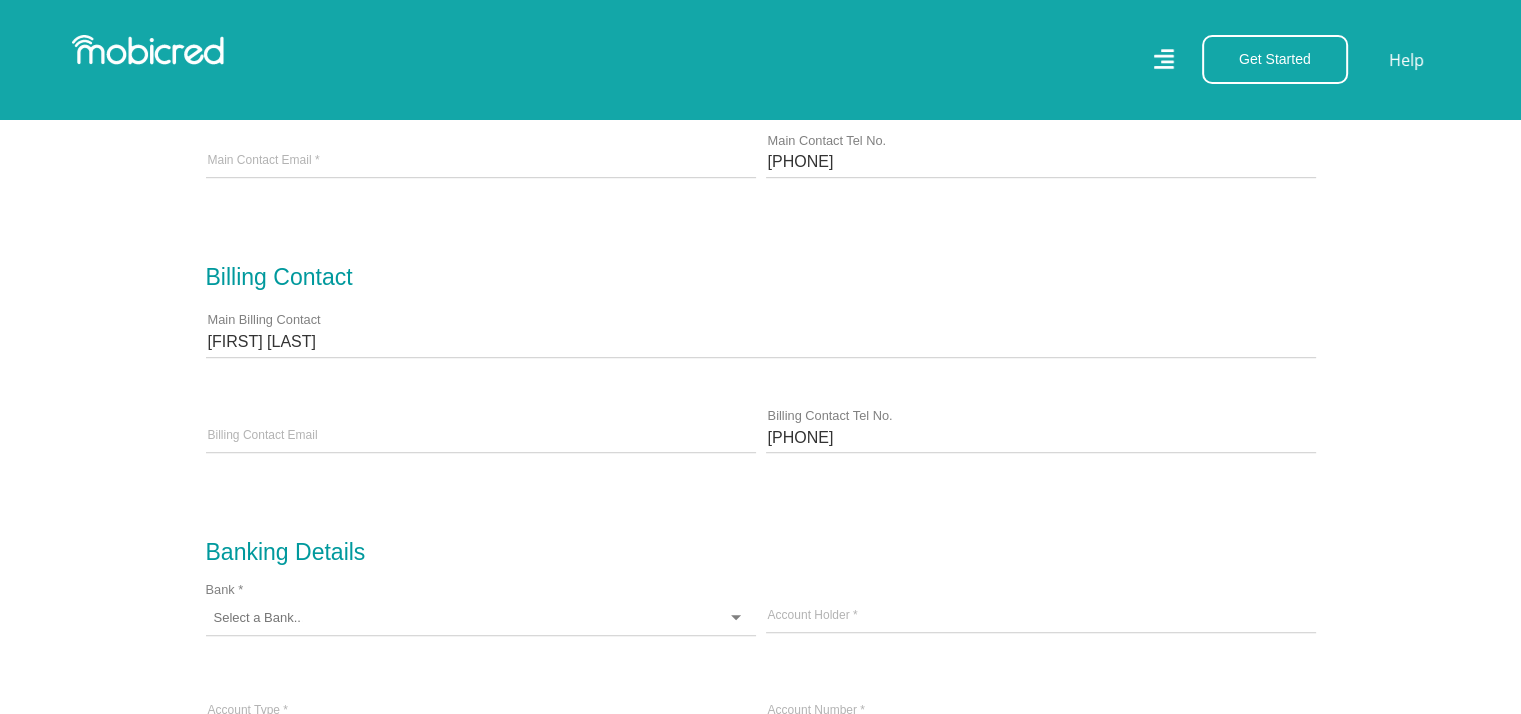 click at bounding box center [481, 618] 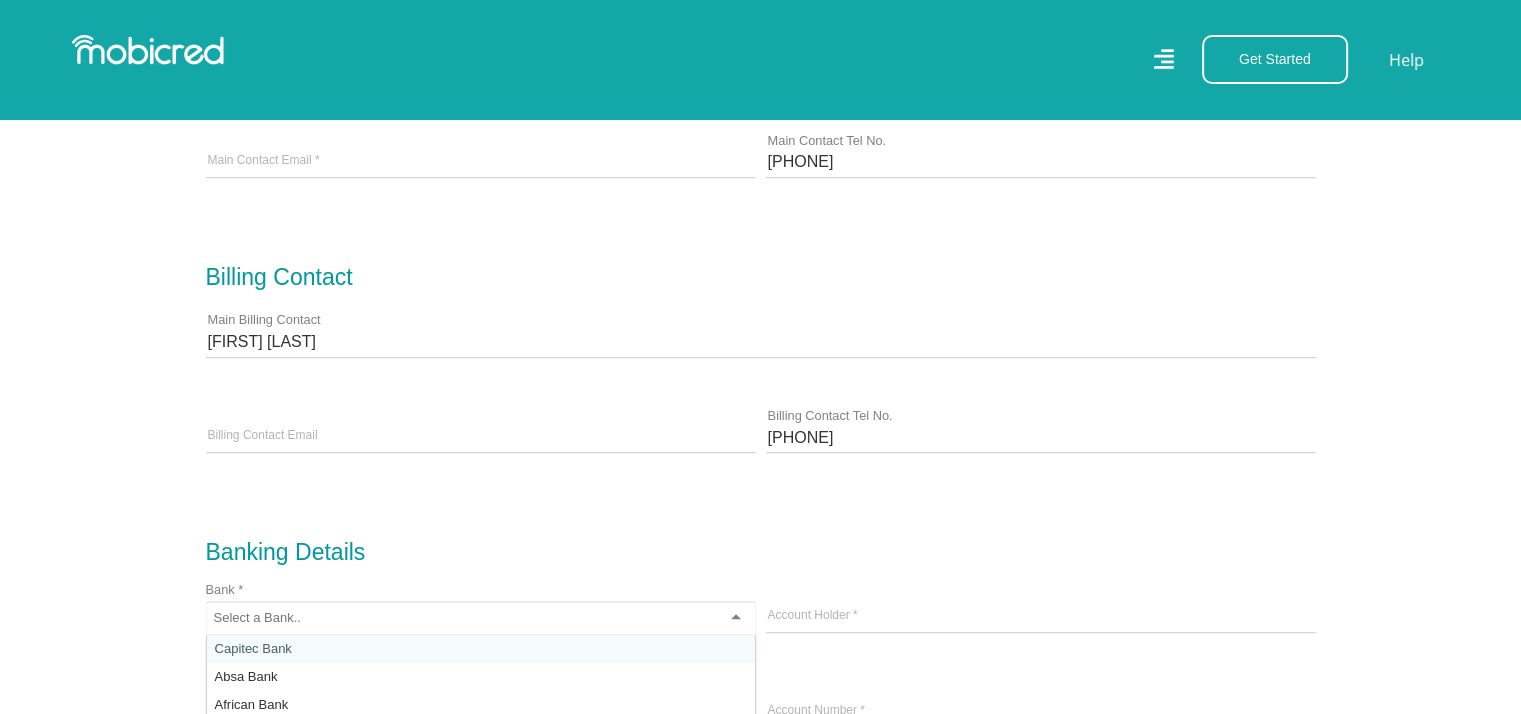 scroll, scrollTop: 1500, scrollLeft: 0, axis: vertical 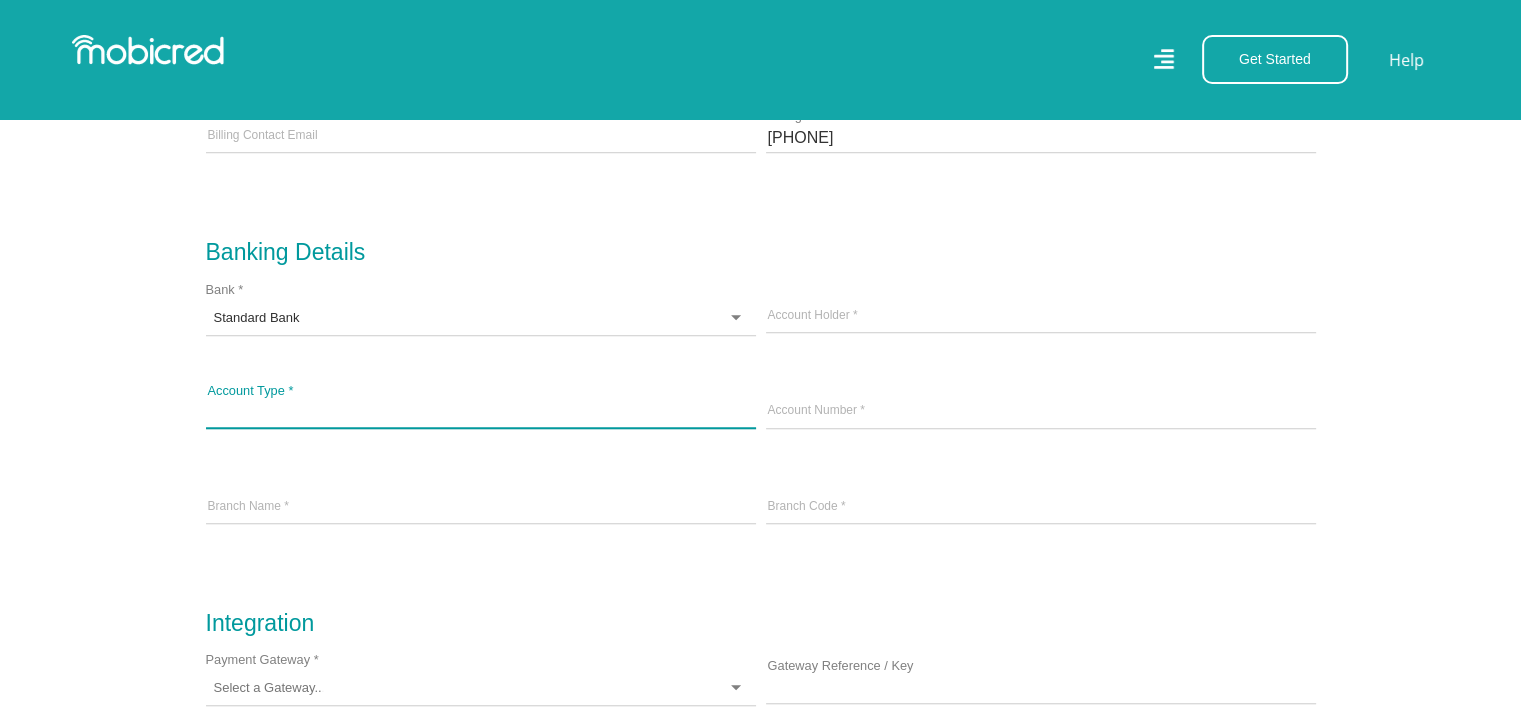 click on "Account Type *" at bounding box center [481, 412] 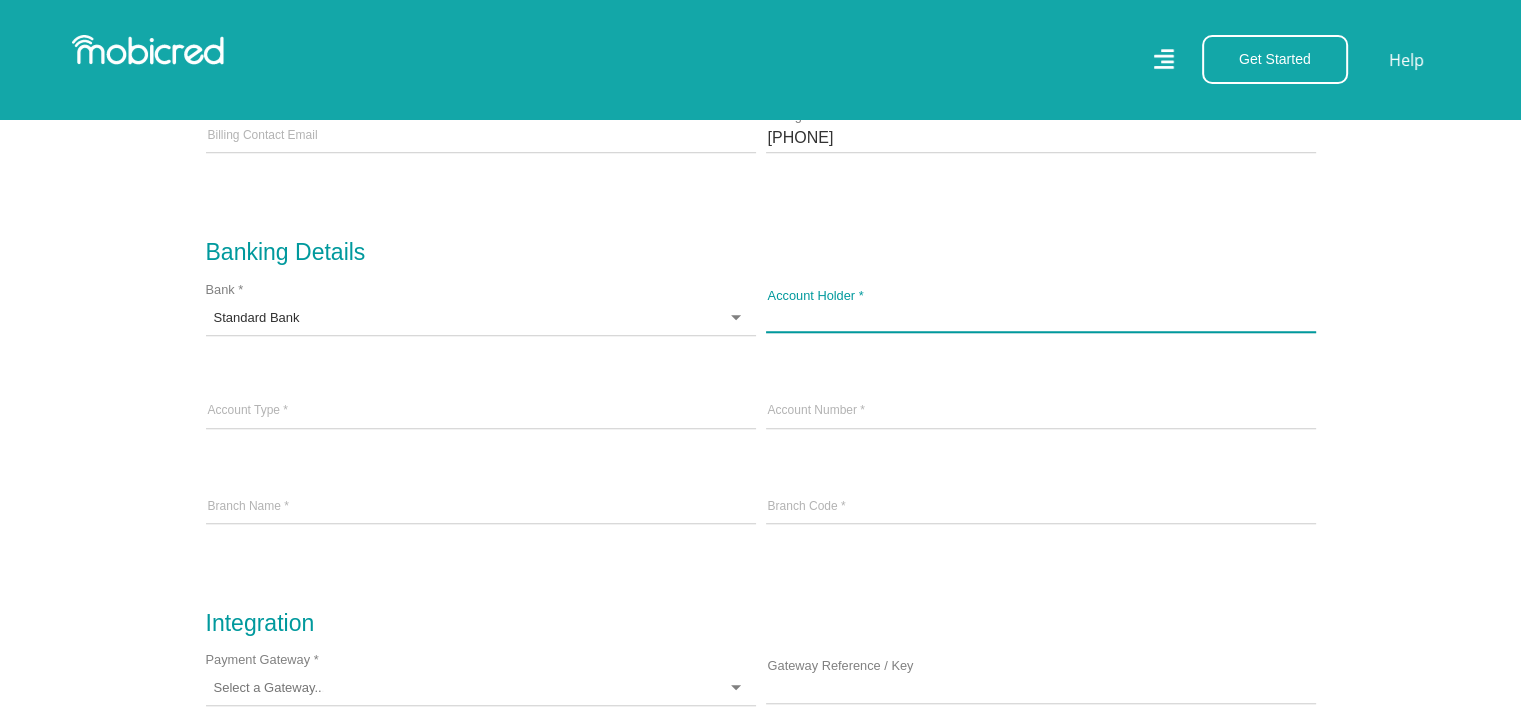 click on "Account Holder *" at bounding box center (1041, 317) 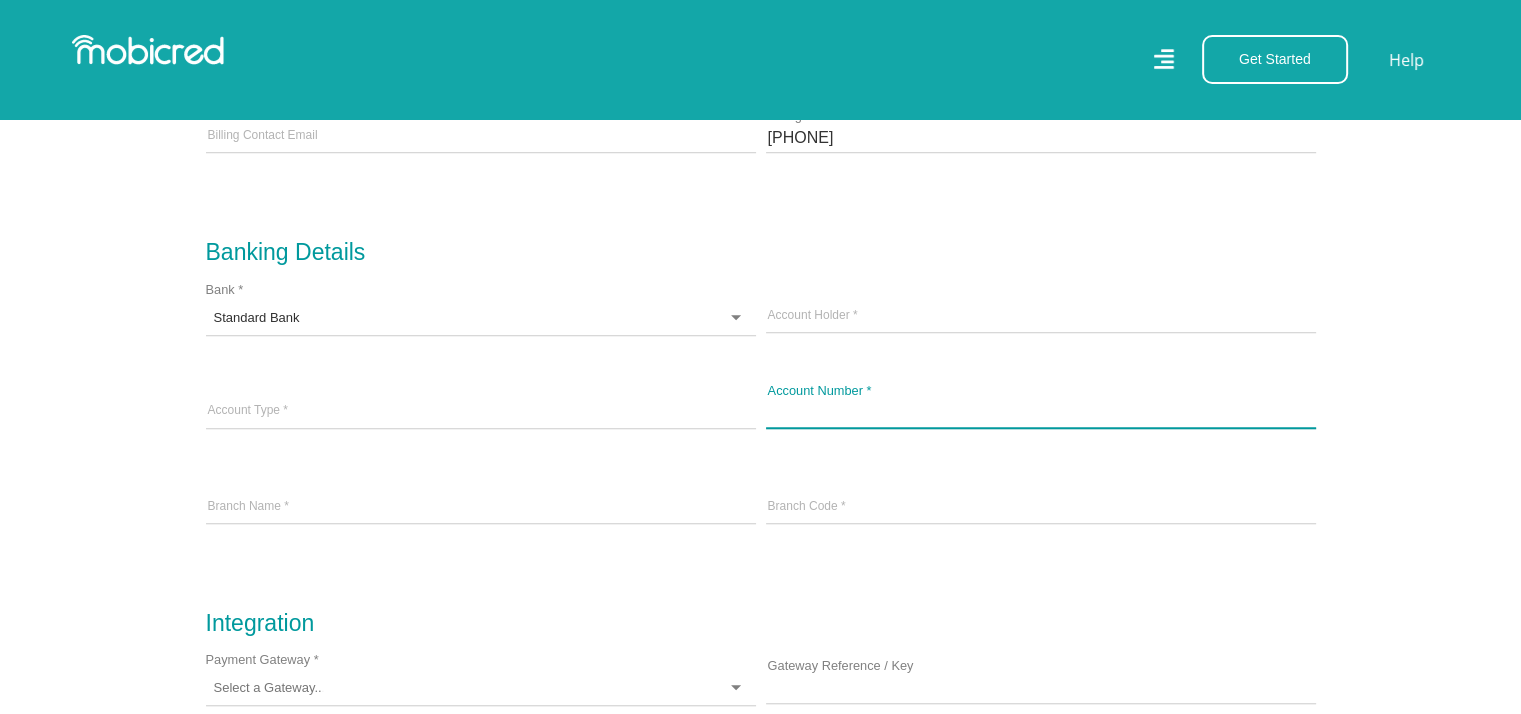 click at bounding box center [1041, 412] 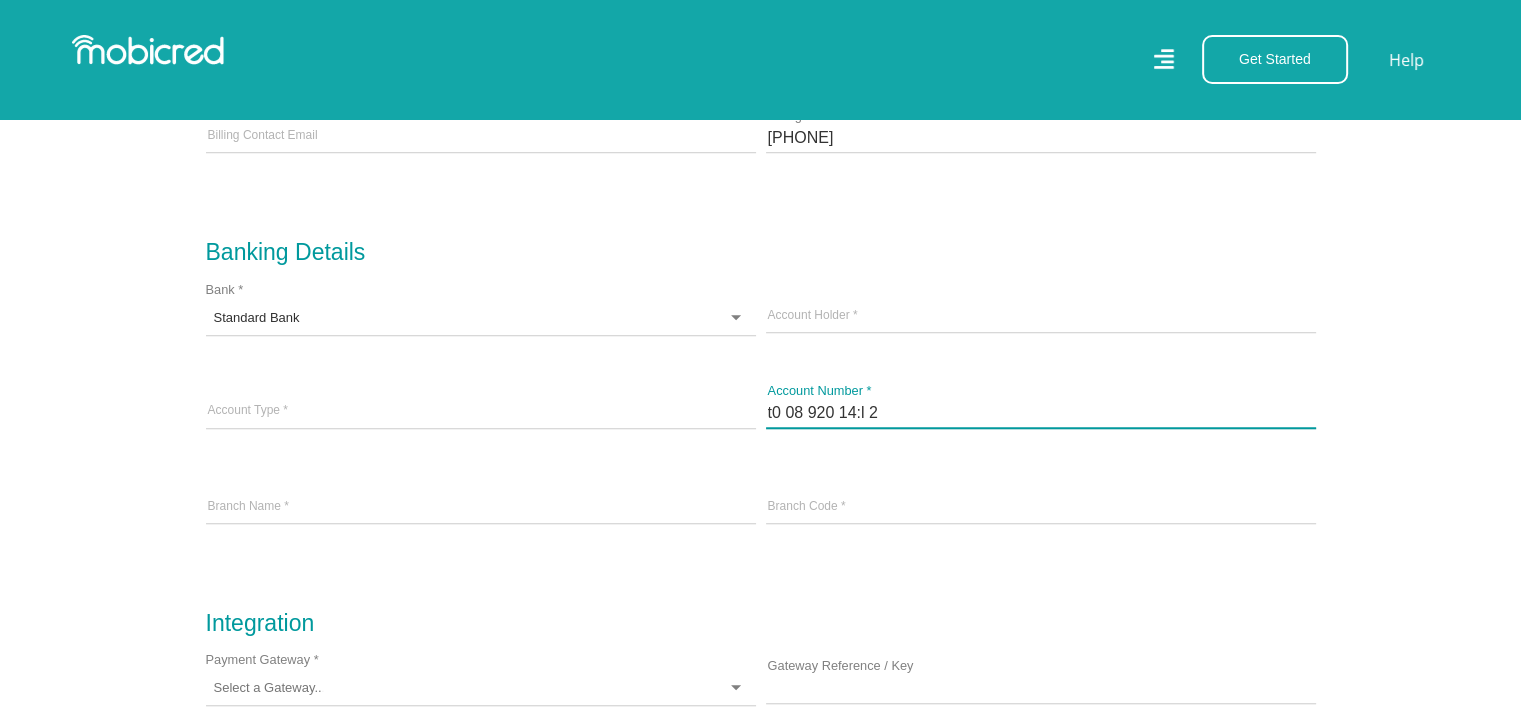 type 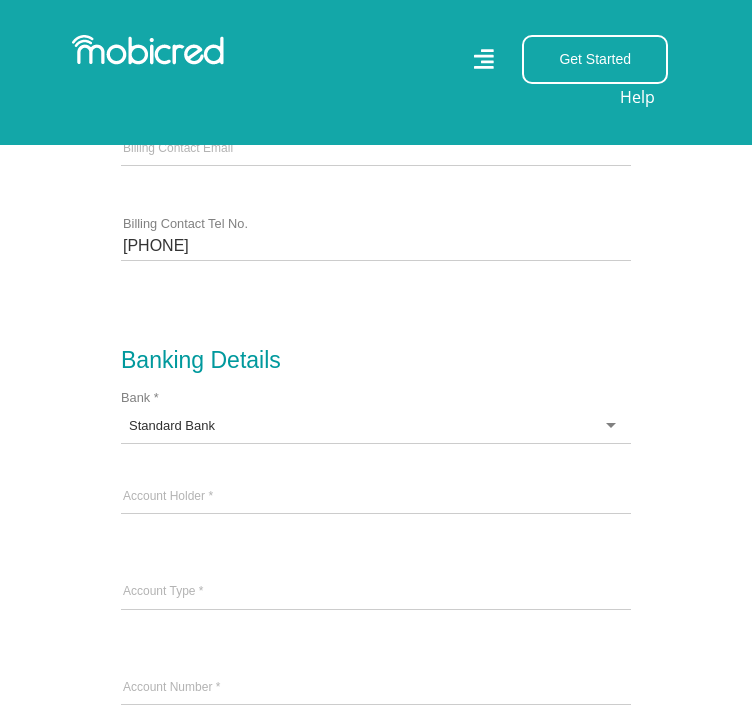 scroll, scrollTop: 1800, scrollLeft: 0, axis: vertical 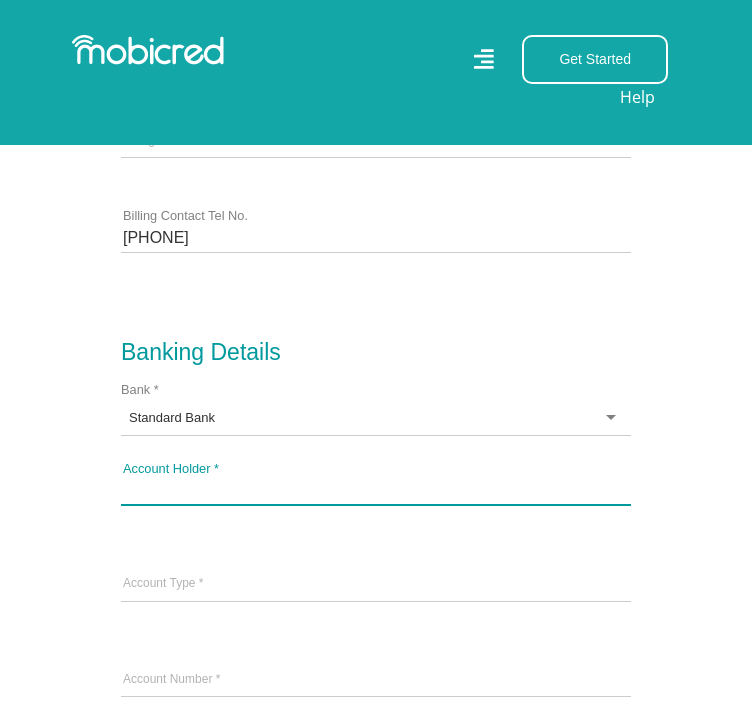 click on "Account Holder *" at bounding box center [376, 490] 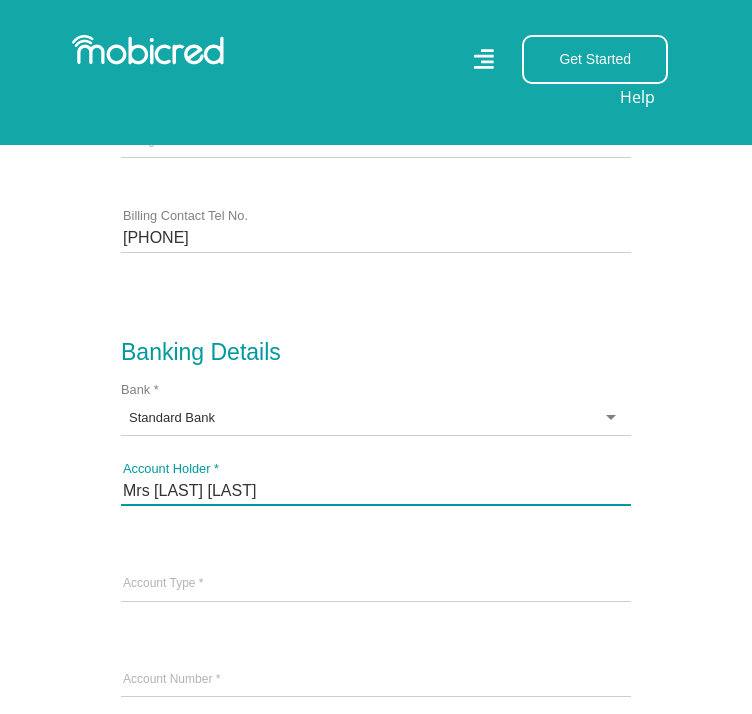 type on "Mrs [LAST] [LAST]" 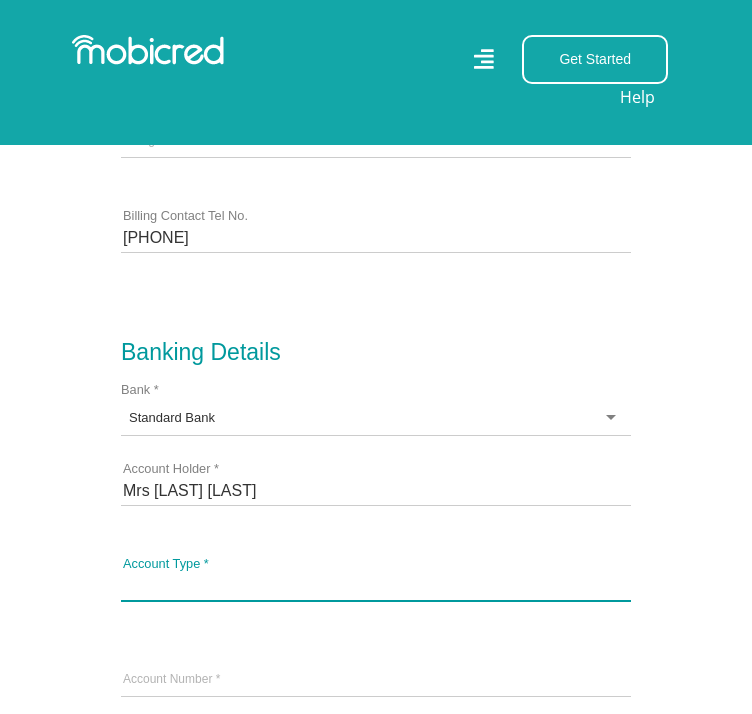 click on "Account Type *" at bounding box center [376, 585] 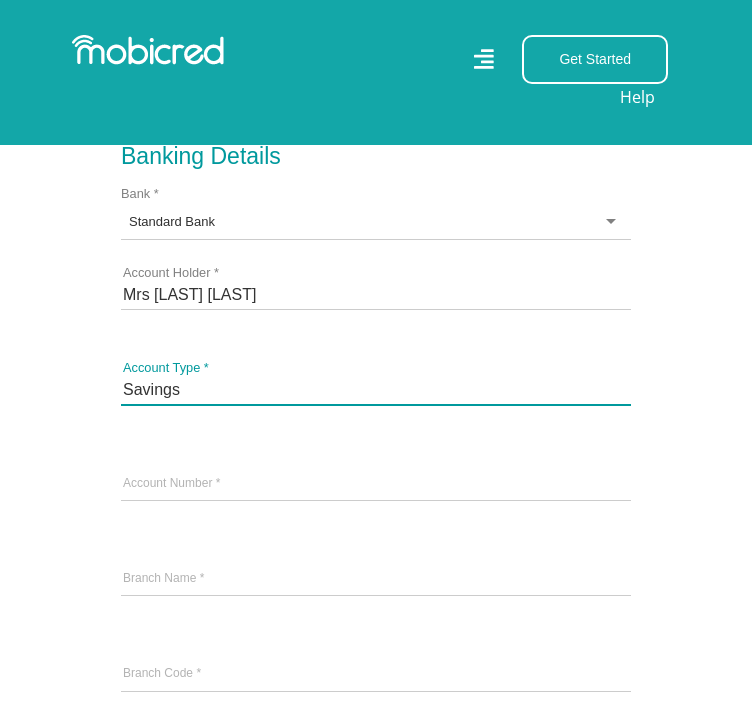 scroll, scrollTop: 2000, scrollLeft: 0, axis: vertical 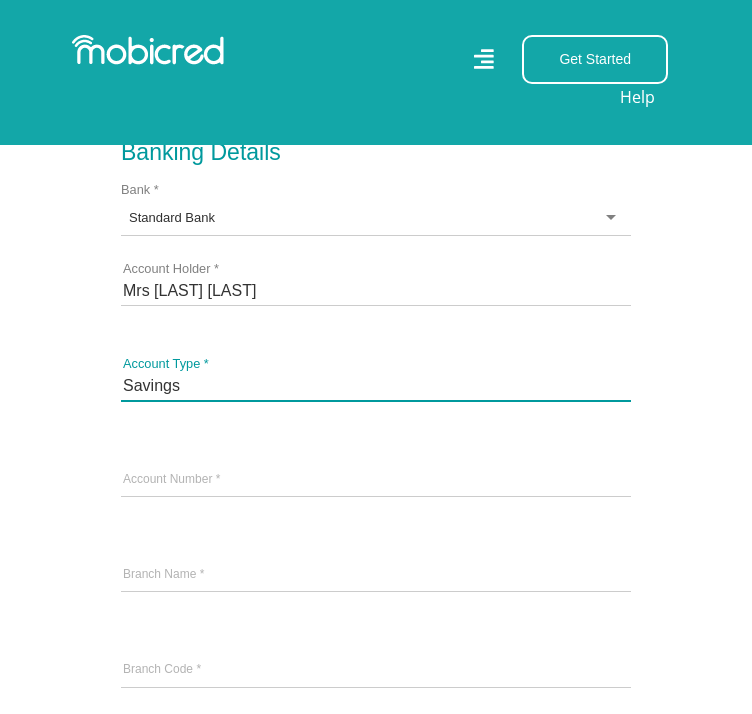 type on "Savings" 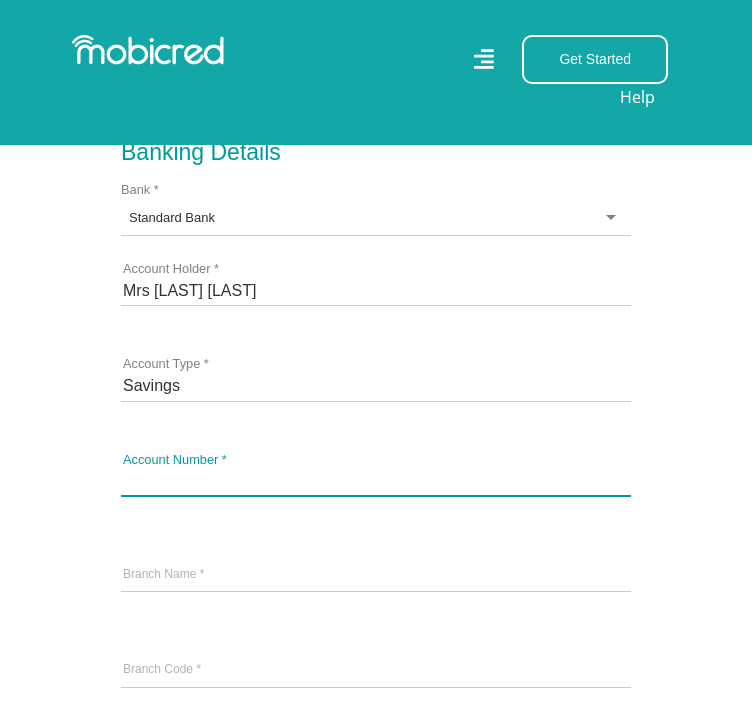 click at bounding box center (376, 481) 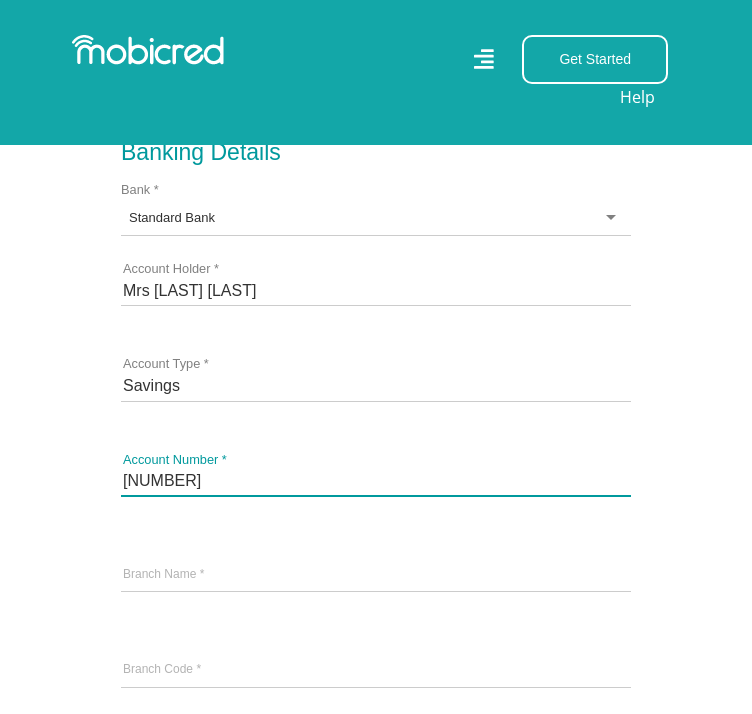 type on "[NUMBER]" 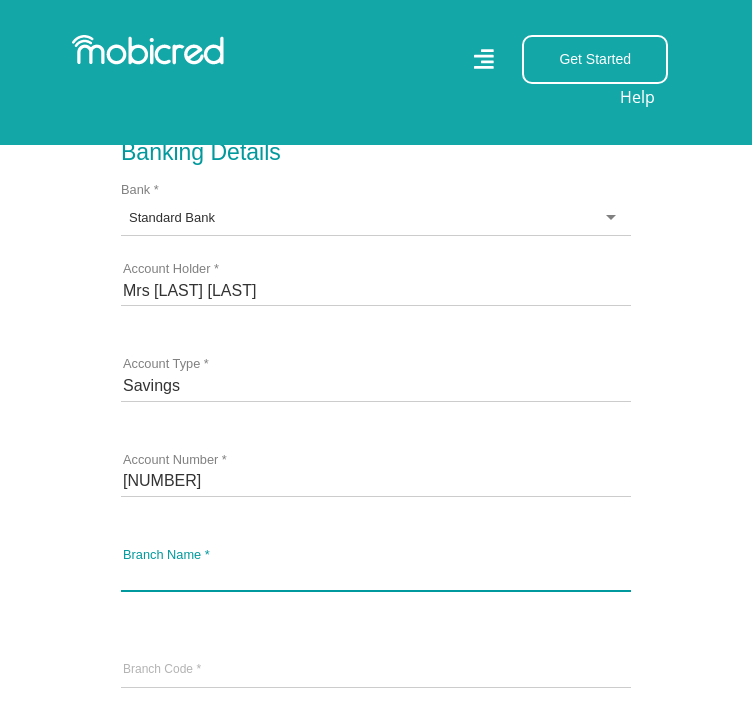 click on "Branch Name *" at bounding box center [376, 576] 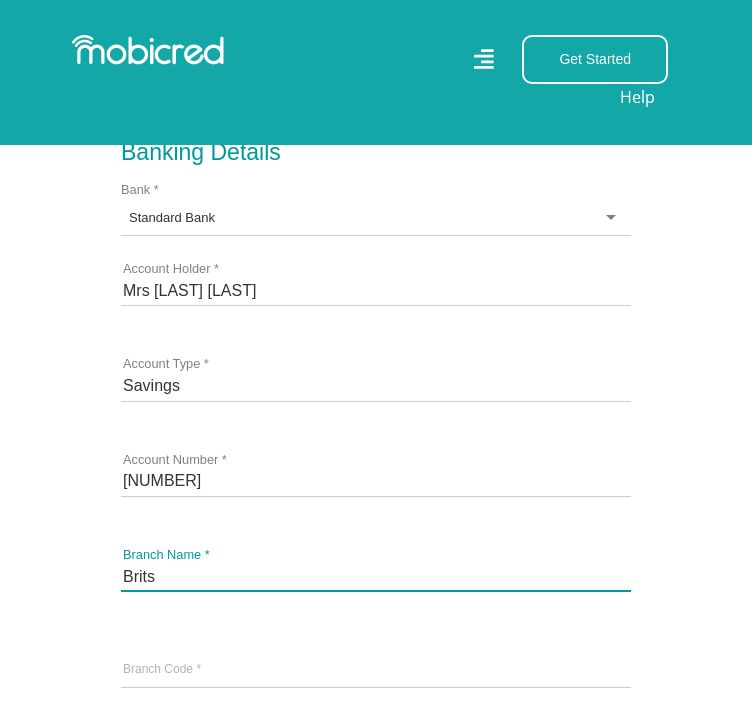 type on "Brits" 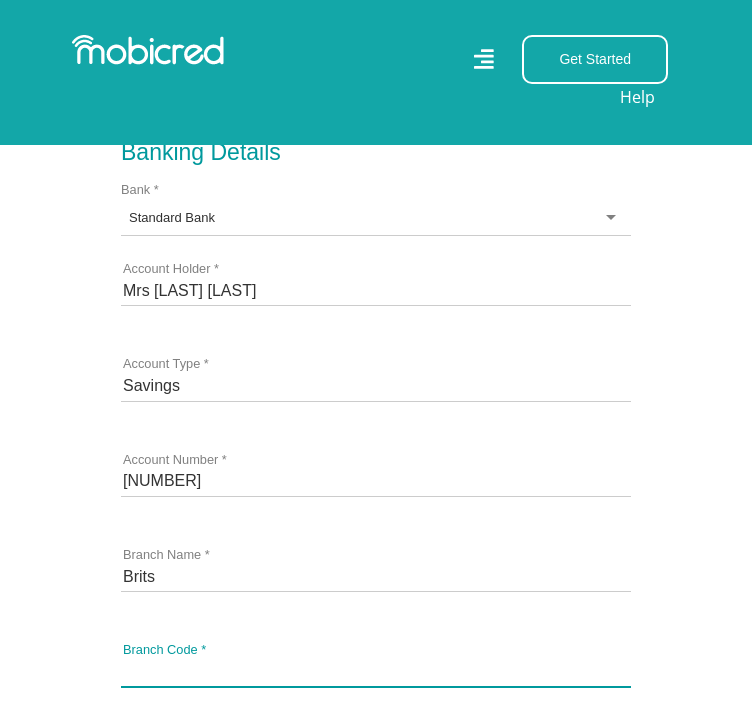 click on "Branch Code *" at bounding box center [376, 671] 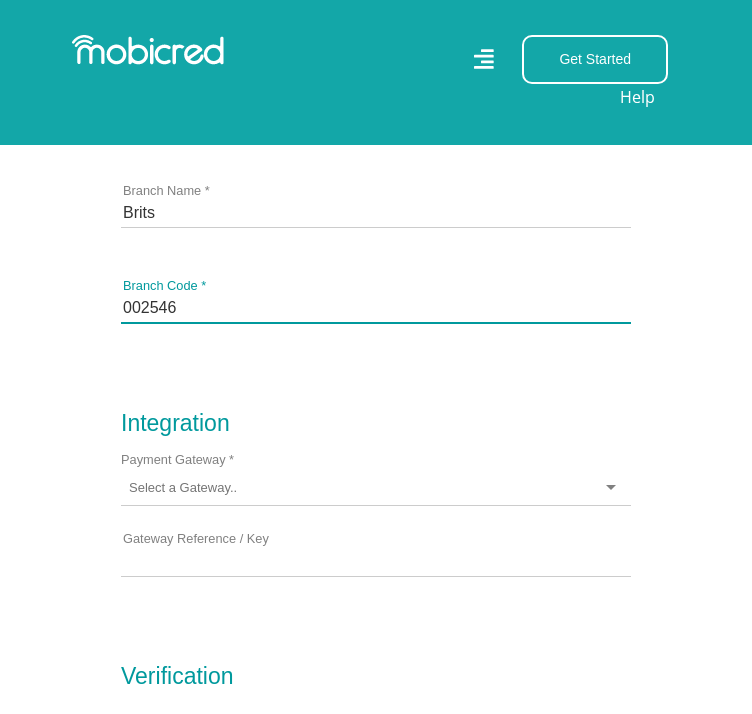 scroll, scrollTop: 2400, scrollLeft: 0, axis: vertical 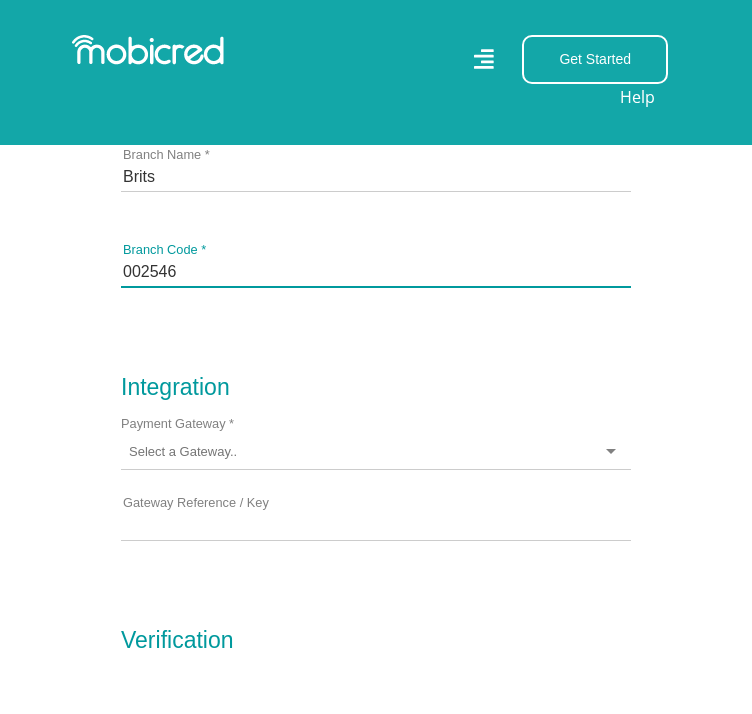 type on "002546" 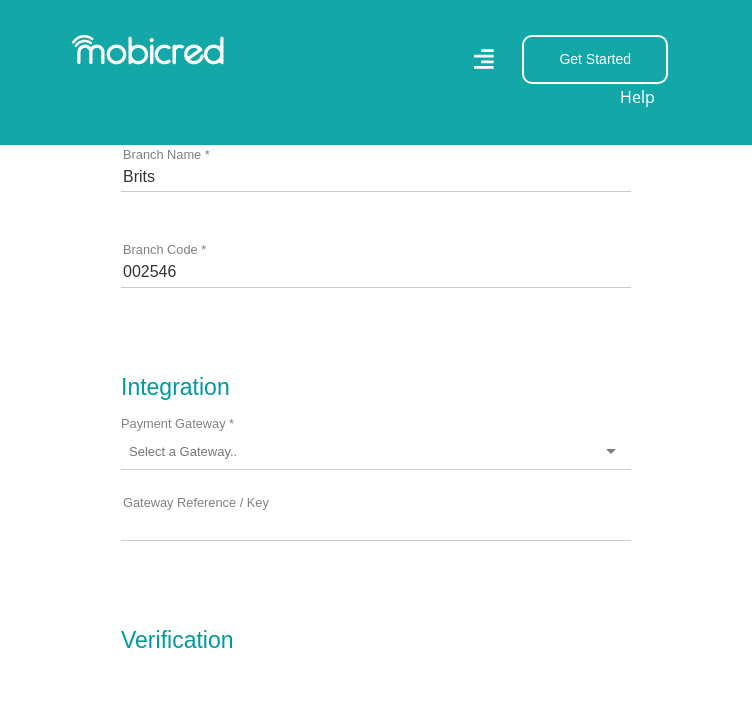 click at bounding box center (376, 452) 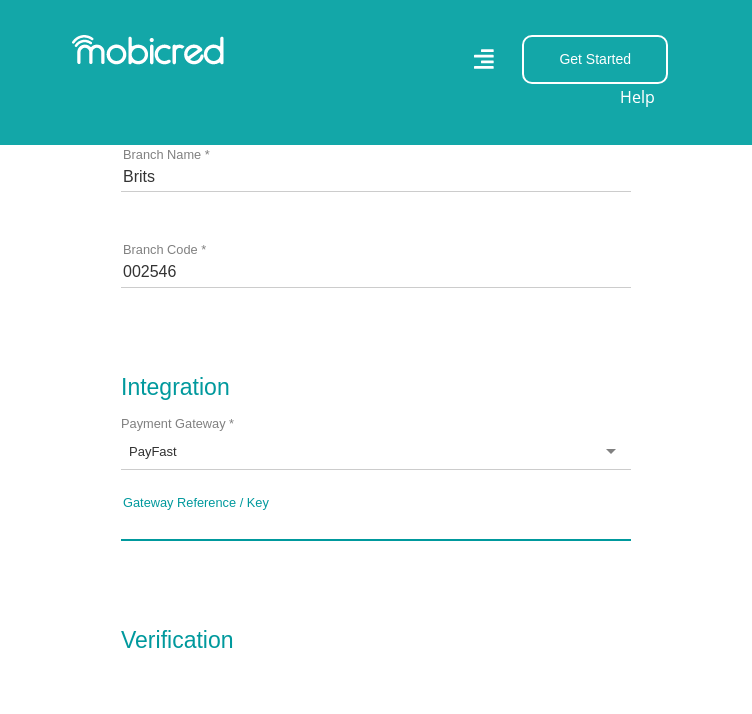 click on "Gateway Reference / Key" at bounding box center [376, 524] 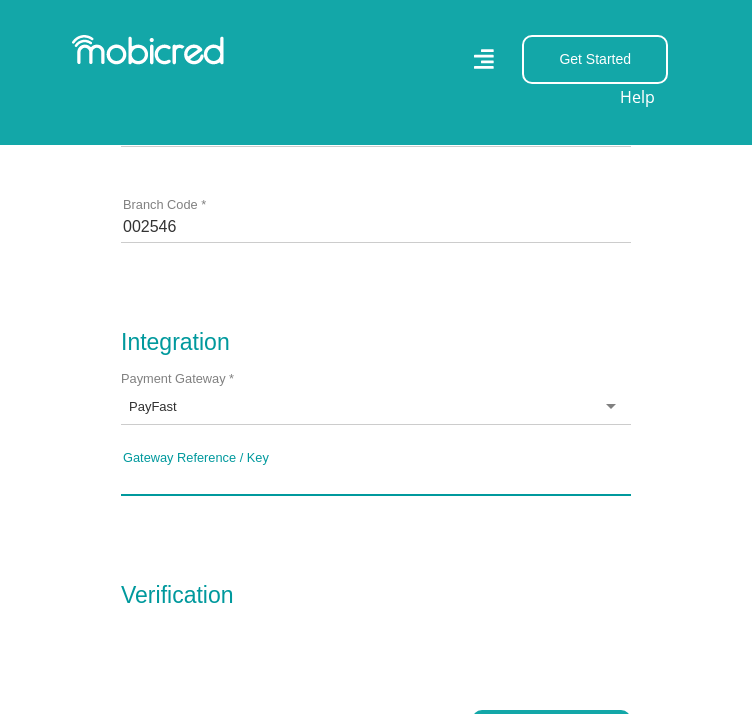 scroll, scrollTop: 2400, scrollLeft: 0, axis: vertical 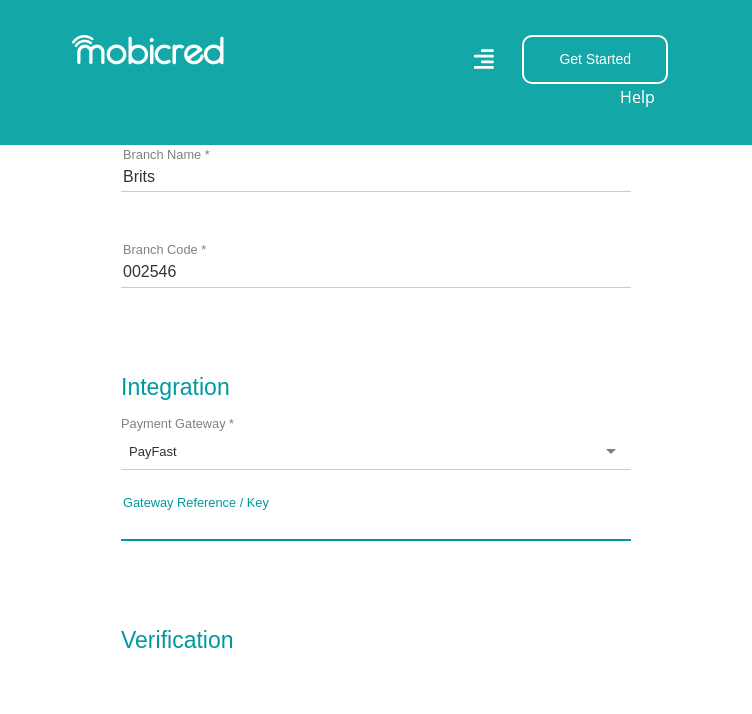 click on "Gateway Reference / Key" at bounding box center [376, 524] 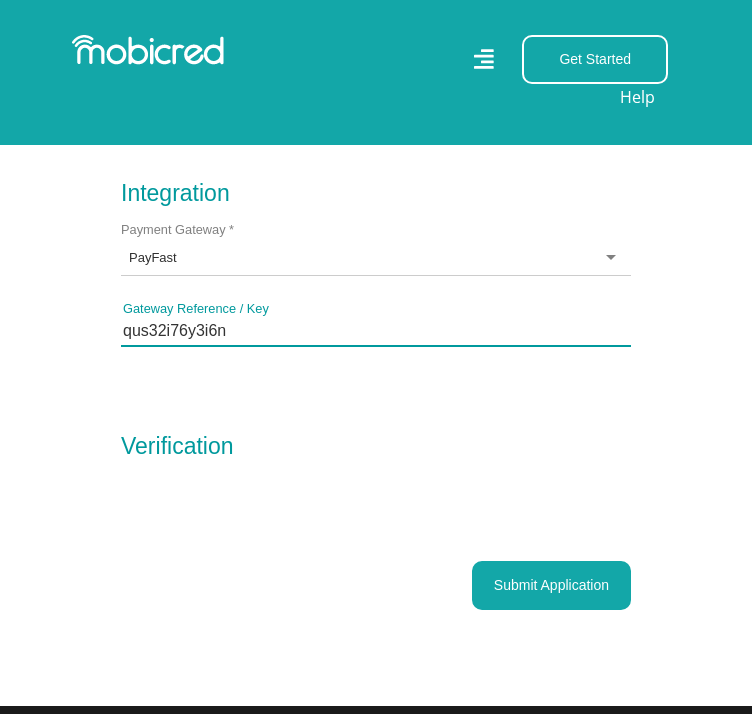 scroll, scrollTop: 2600, scrollLeft: 0, axis: vertical 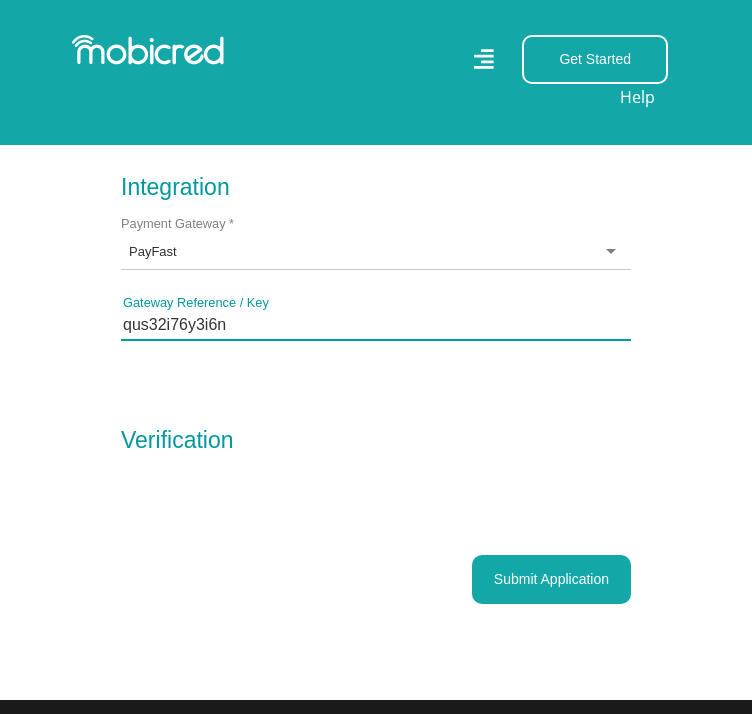 type on "qus32i76y3i6n" 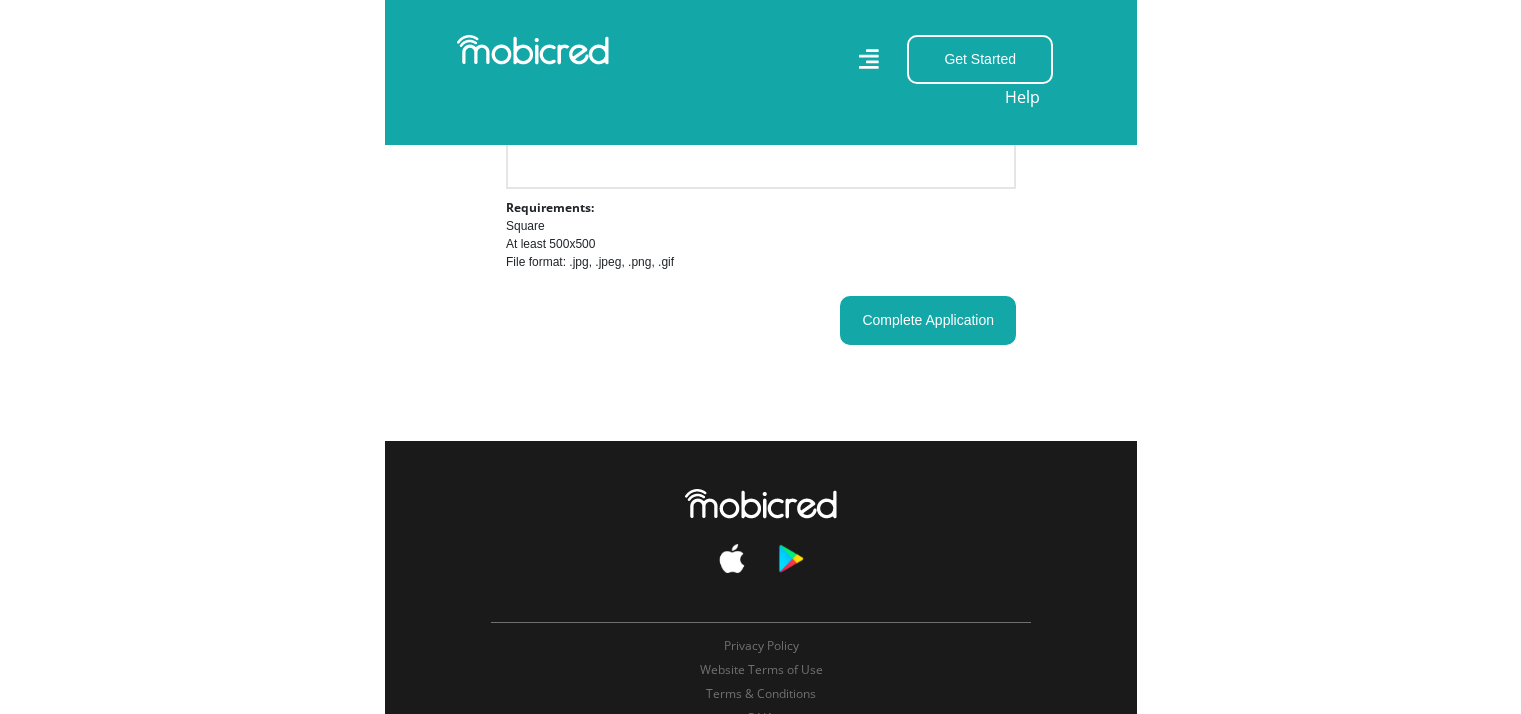 scroll, scrollTop: 1600, scrollLeft: 0, axis: vertical 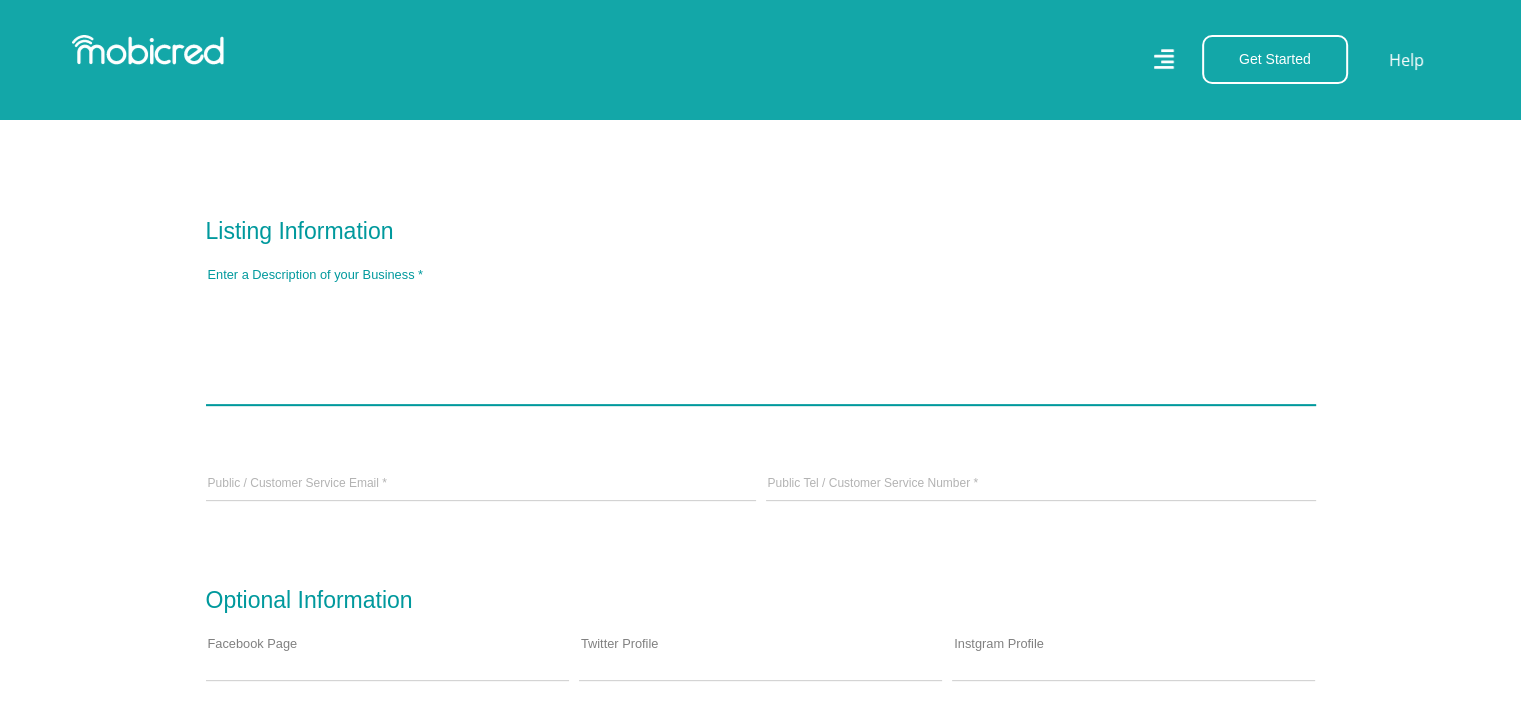 drag, startPoint x: 420, startPoint y: 298, endPoint x: 208, endPoint y: 281, distance: 212.68051 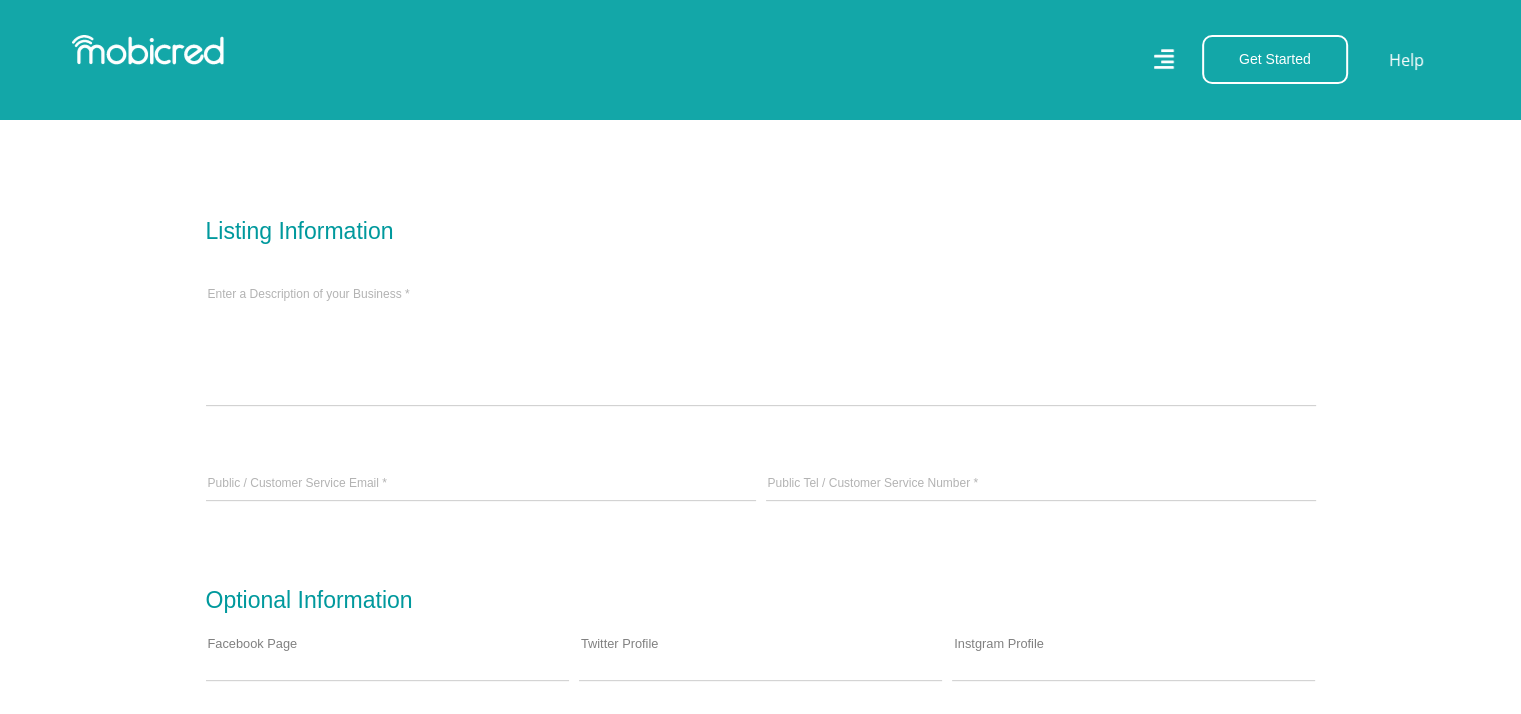 drag, startPoint x: 210, startPoint y: 273, endPoint x: 216, endPoint y: 295, distance: 22.803509 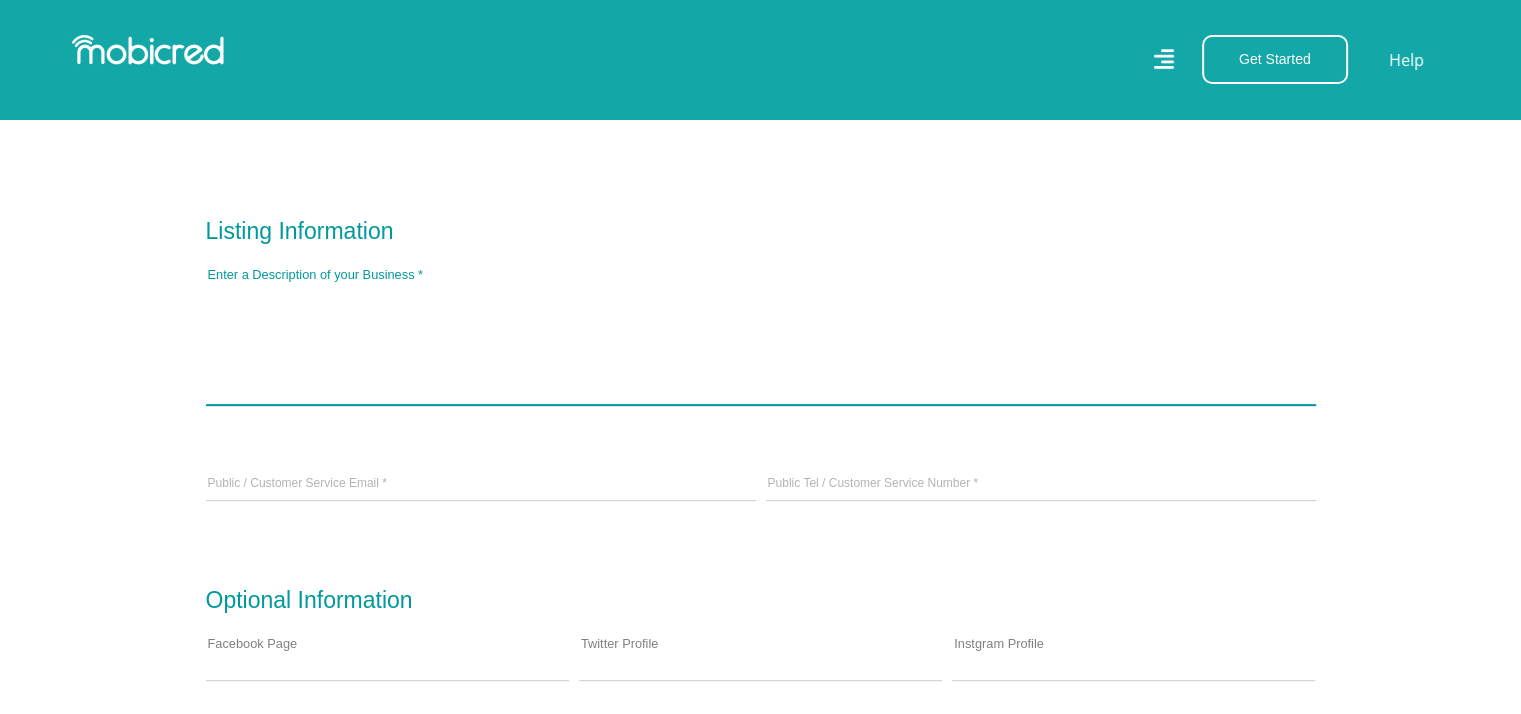 drag, startPoint x: 215, startPoint y: 296, endPoint x: 408, endPoint y: 289, distance: 193.1269 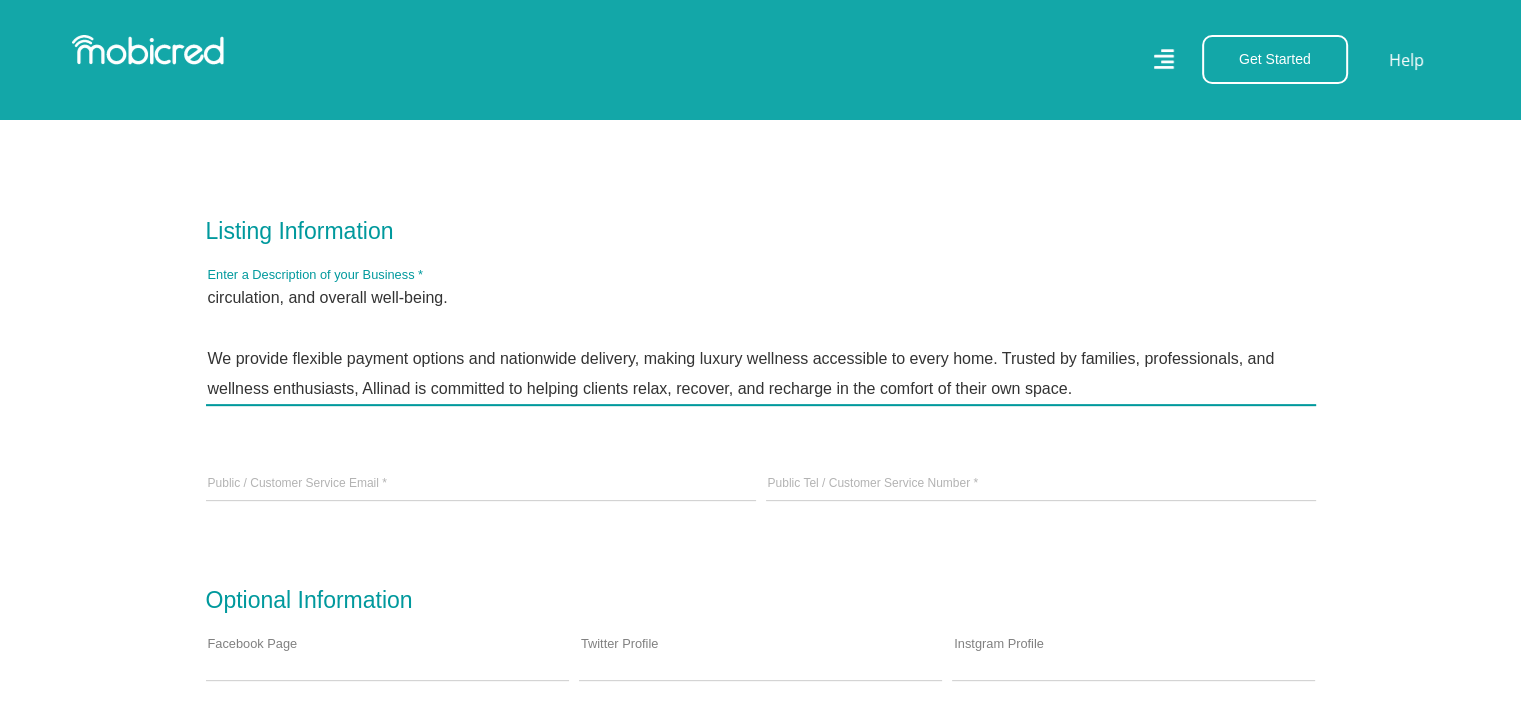 scroll, scrollTop: 182, scrollLeft: 0, axis: vertical 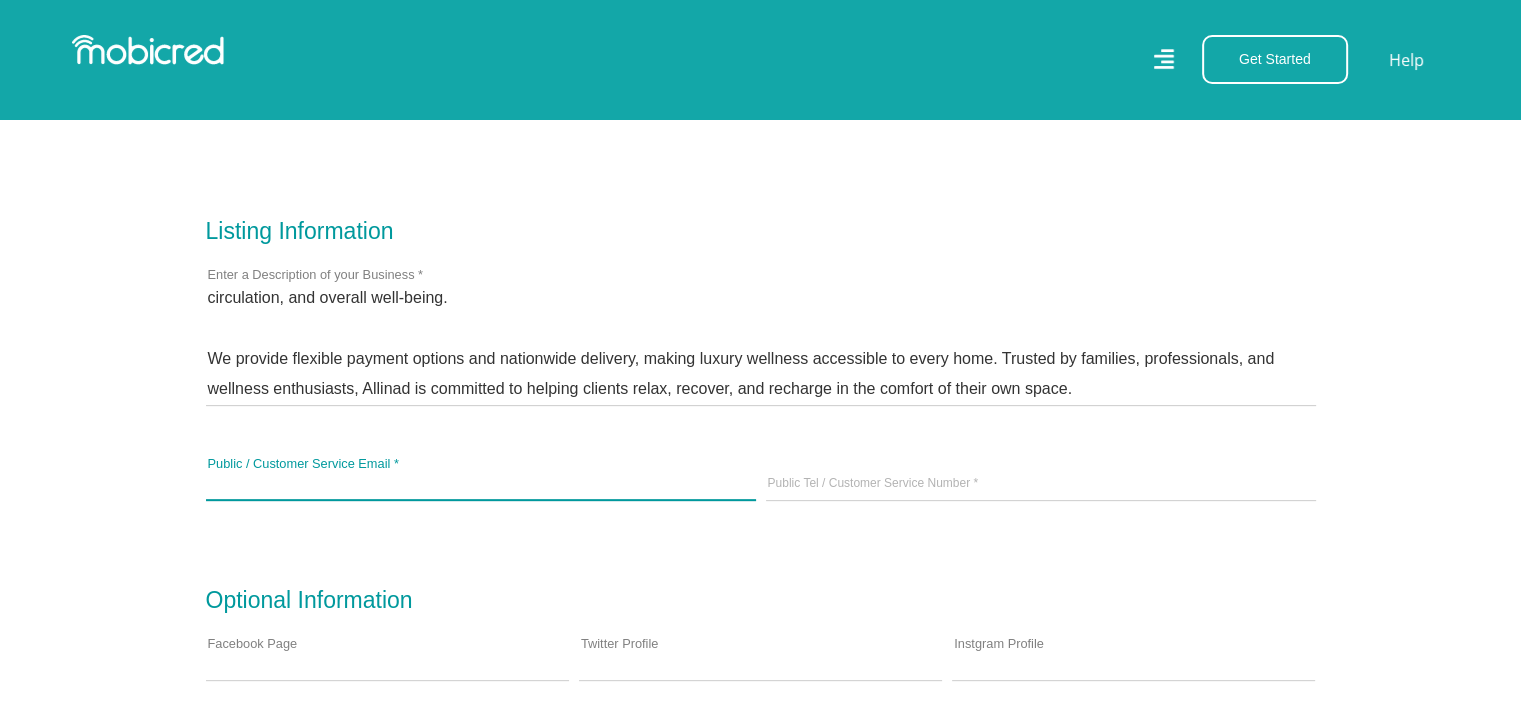 click on "Public / Customer Service Email *" at bounding box center (481, 485) 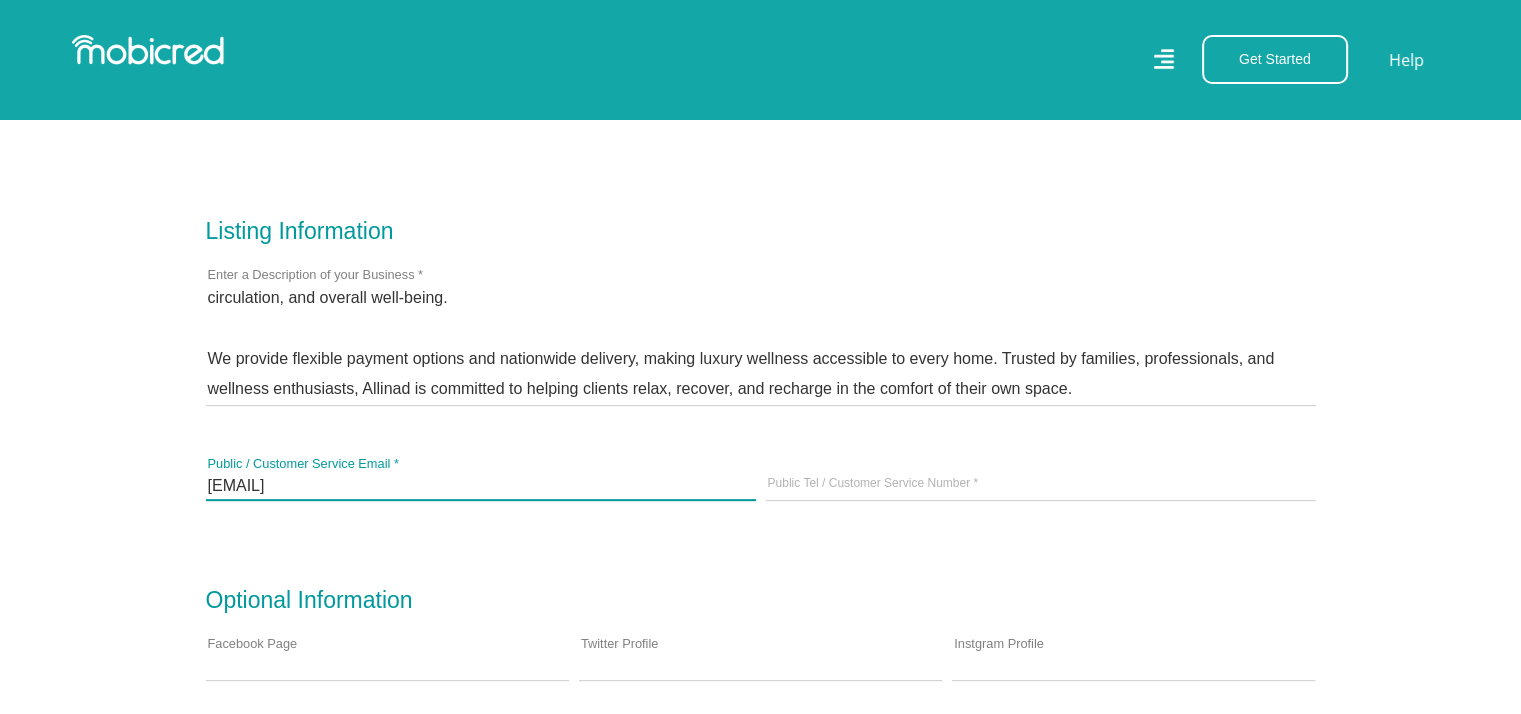 type on "brits@allinad.co.za" 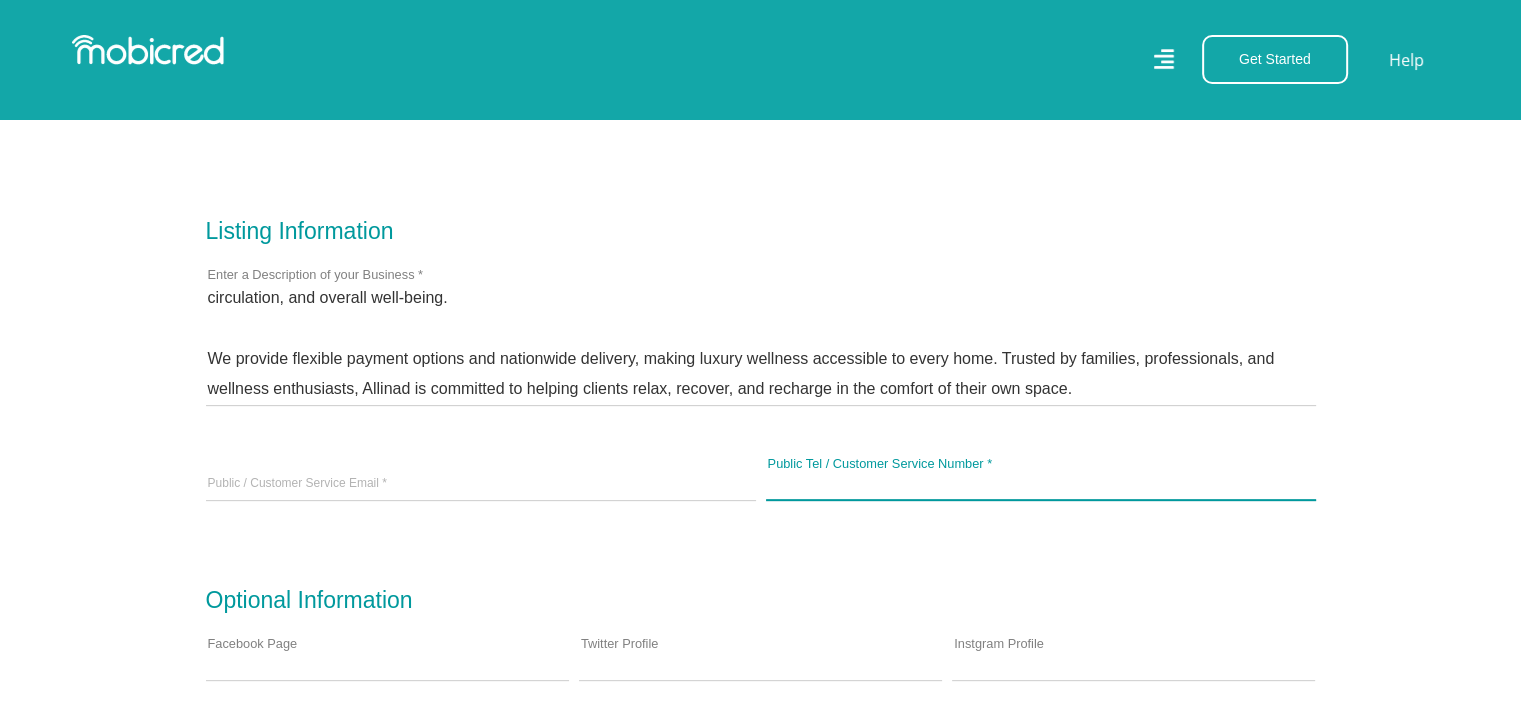 click on "Public Tel / Customer Service Number *" at bounding box center [1041, 485] 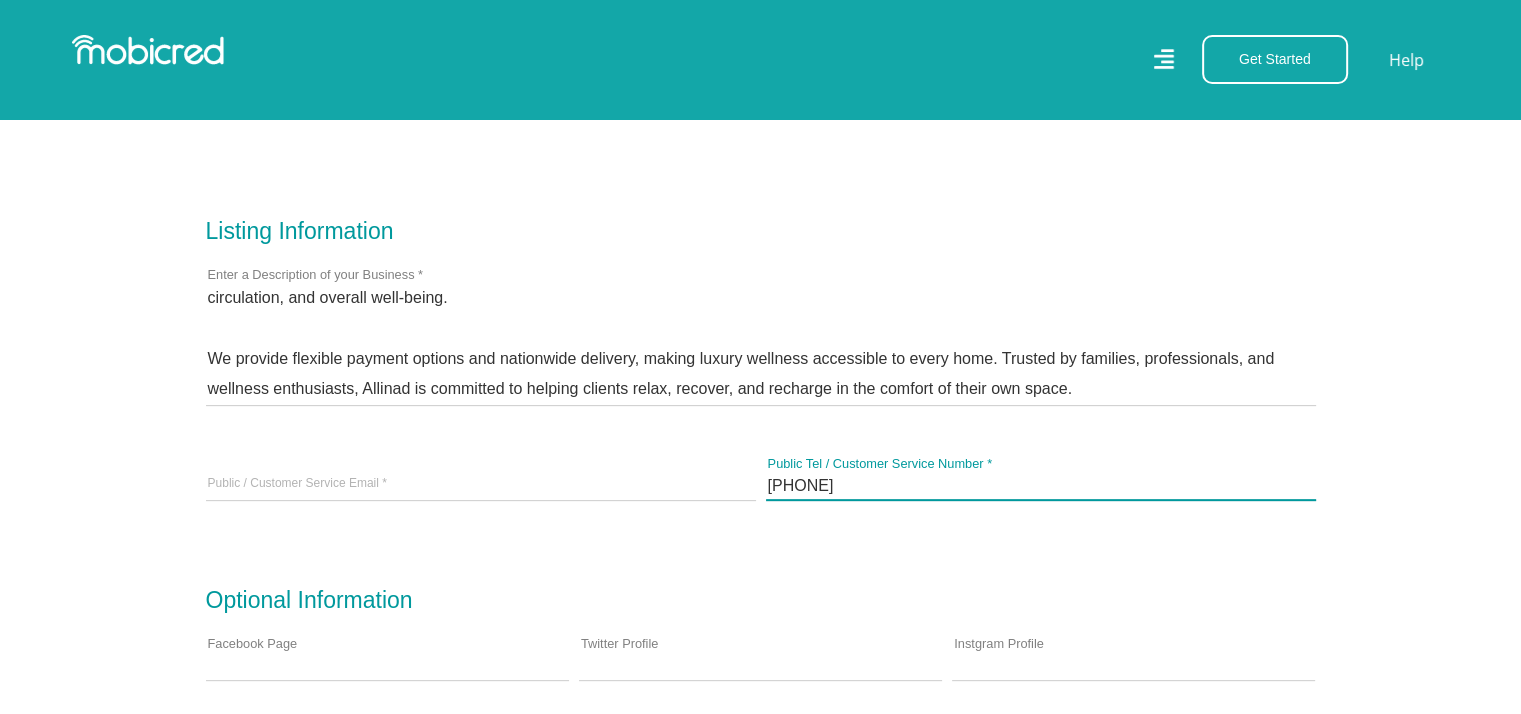 click on "+27 82 492 8358" at bounding box center [1041, 485] 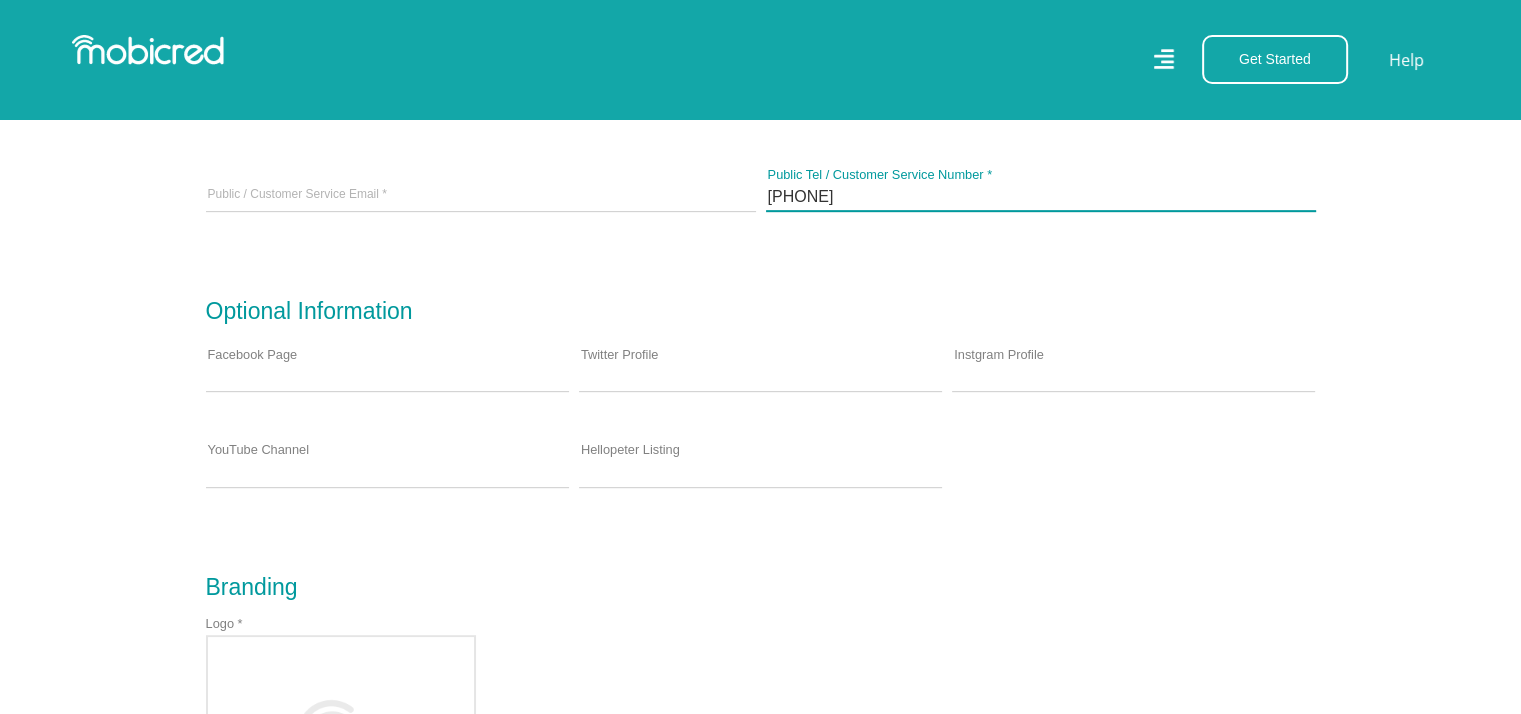 scroll, scrollTop: 900, scrollLeft: 0, axis: vertical 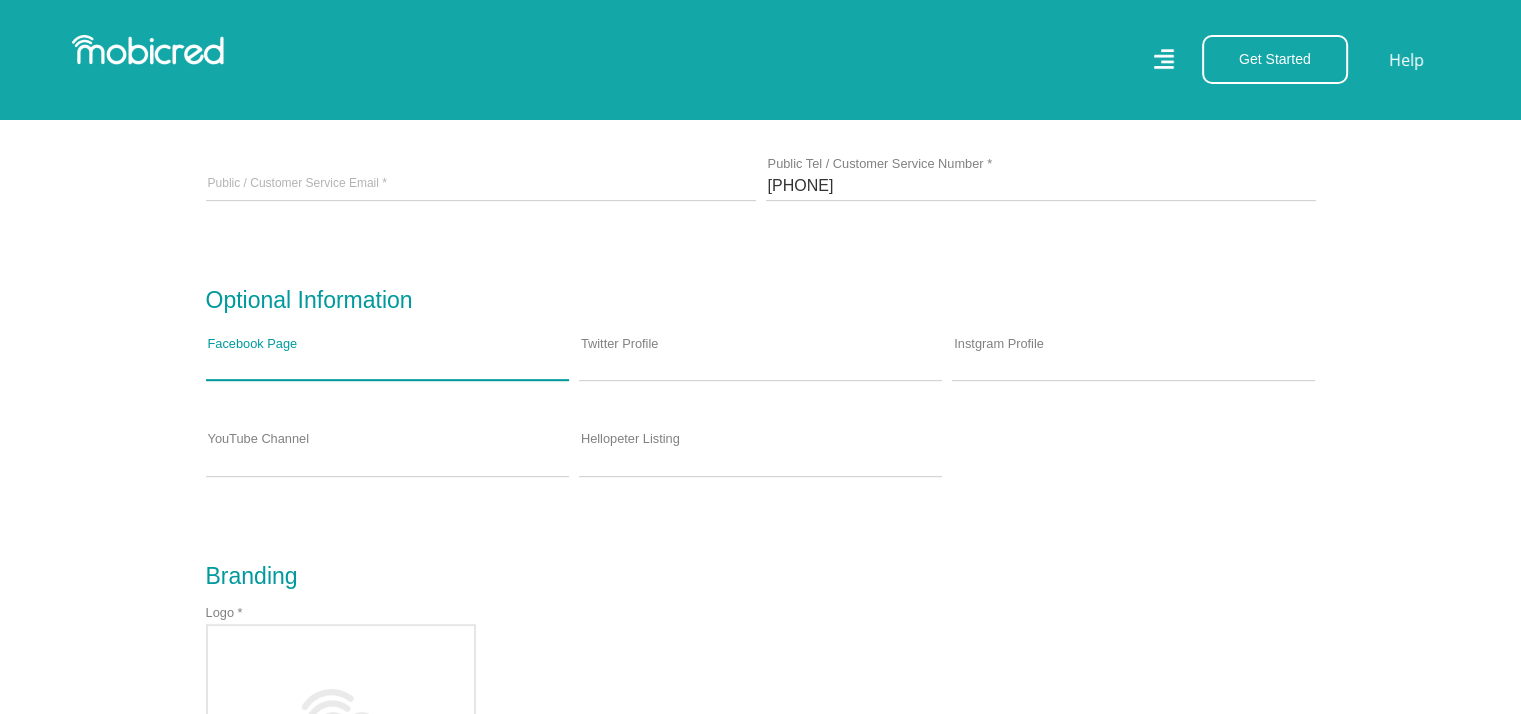 click on "Facebook Page" at bounding box center [387, 365] 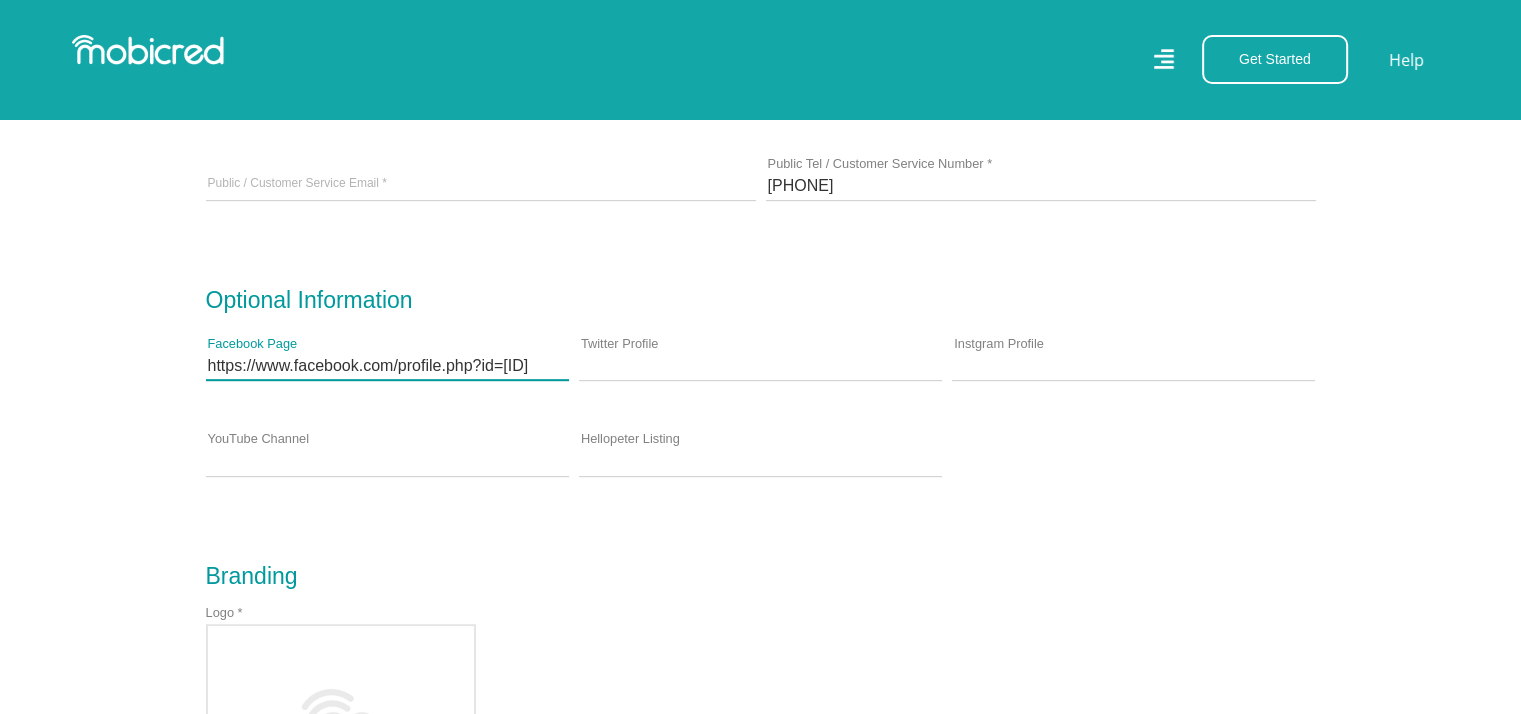 scroll, scrollTop: 0, scrollLeft: 65, axis: horizontal 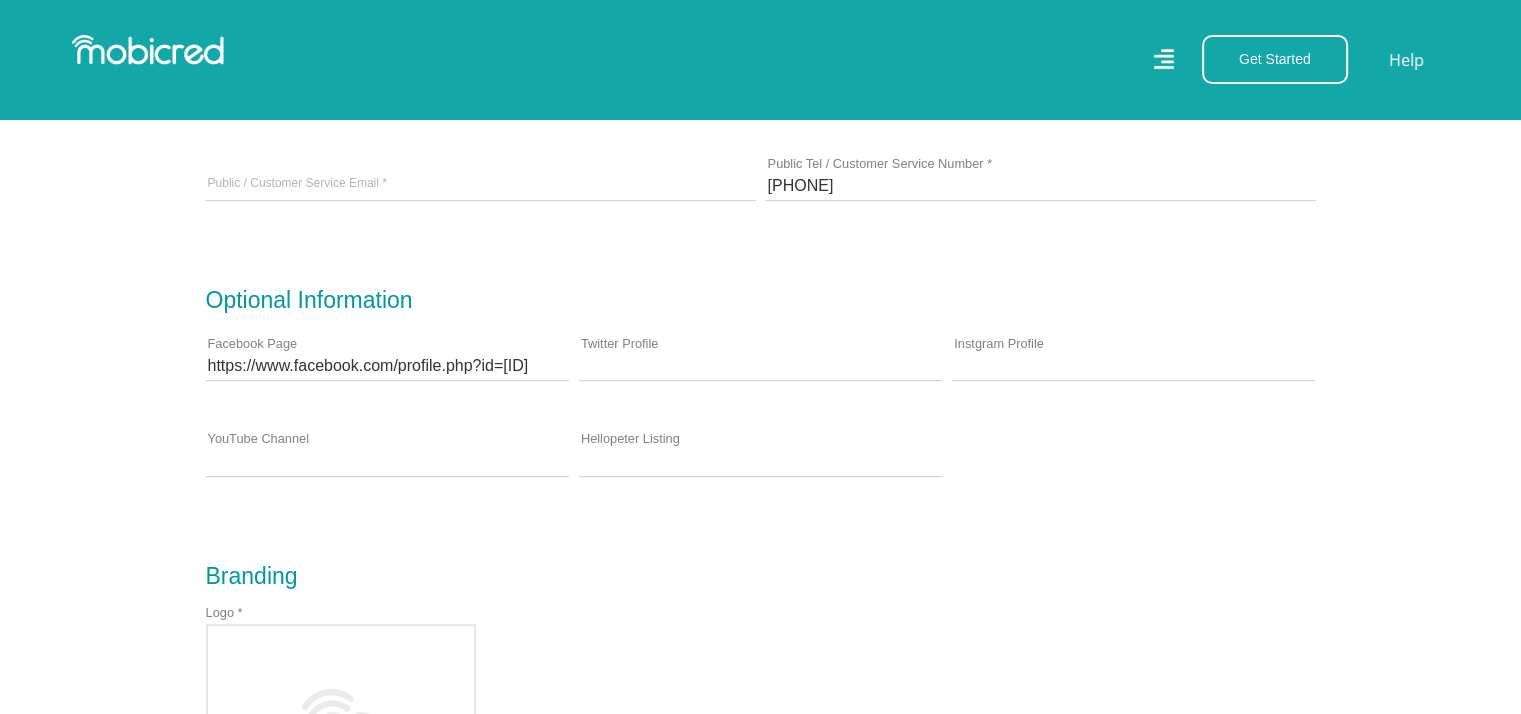 click on "Listing Information
Allinad – Your Home Wellness Partner
Allinad is a leading South African supplier of premium massage chairs and holistic home wellness products designed to improve health, relaxation, and quality of life. Our products combine cutting-edge technology with therapeutic benefits, offering solutions for stress relief, muscle recovery, improved circulation, and overall well-being.
We provide flexible payment options and nationwide delivery, making luxury wellness accessible to every home. Trusted by families, professionals, and wellness enthusiasts, Allinad is committed to helping clients relax, recover, and recharge in the comfort of their own space.
Enter a Description of your Business *
082 492 8358" at bounding box center (761, 422) 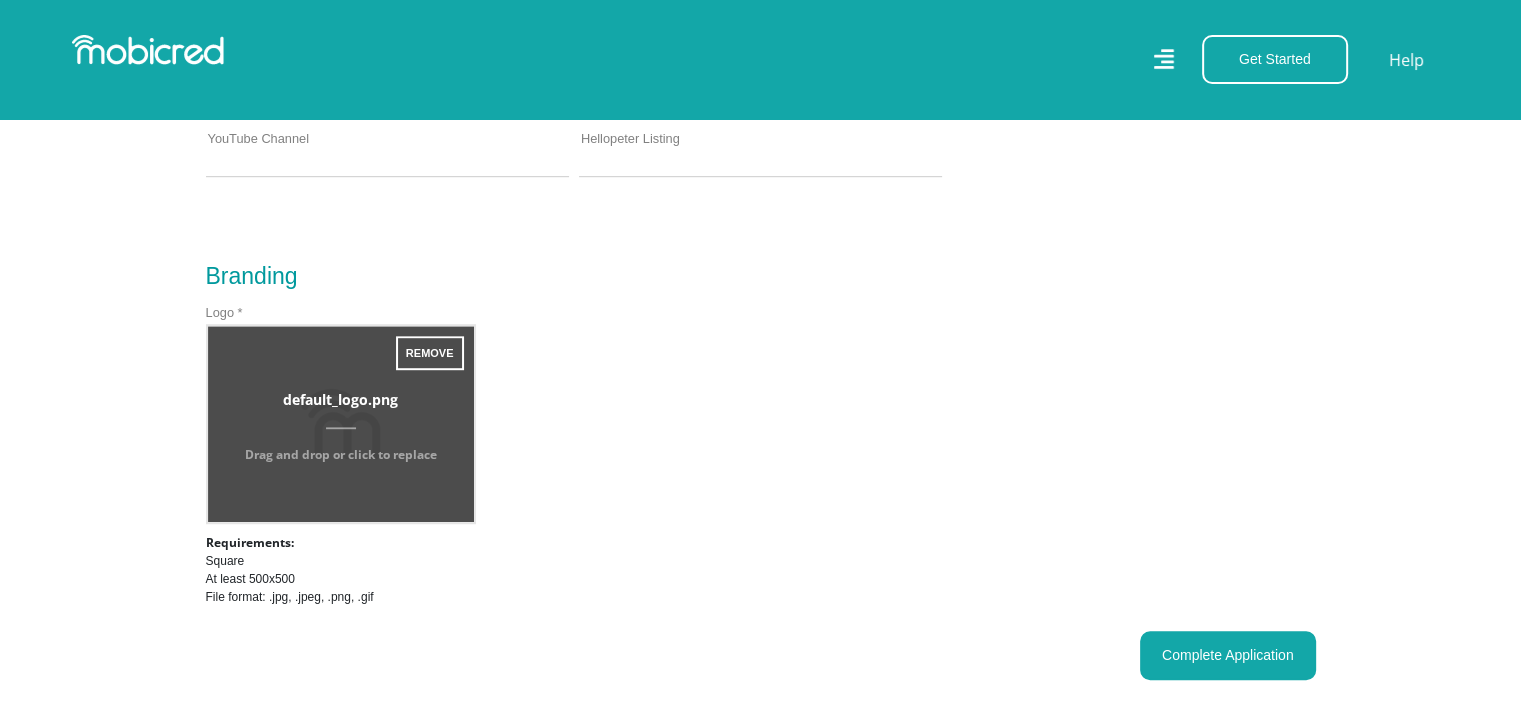 click at bounding box center [341, 424] 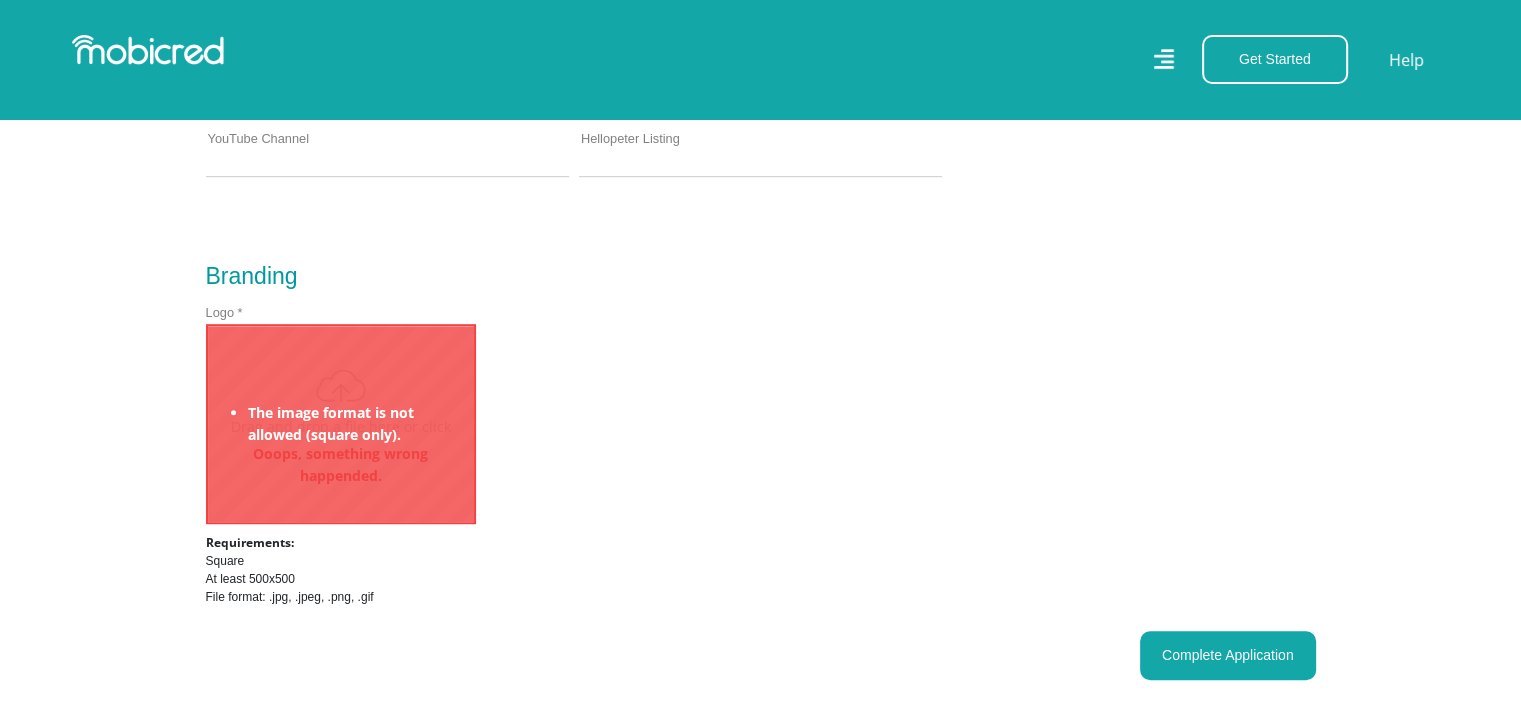 click at bounding box center (341, 424) 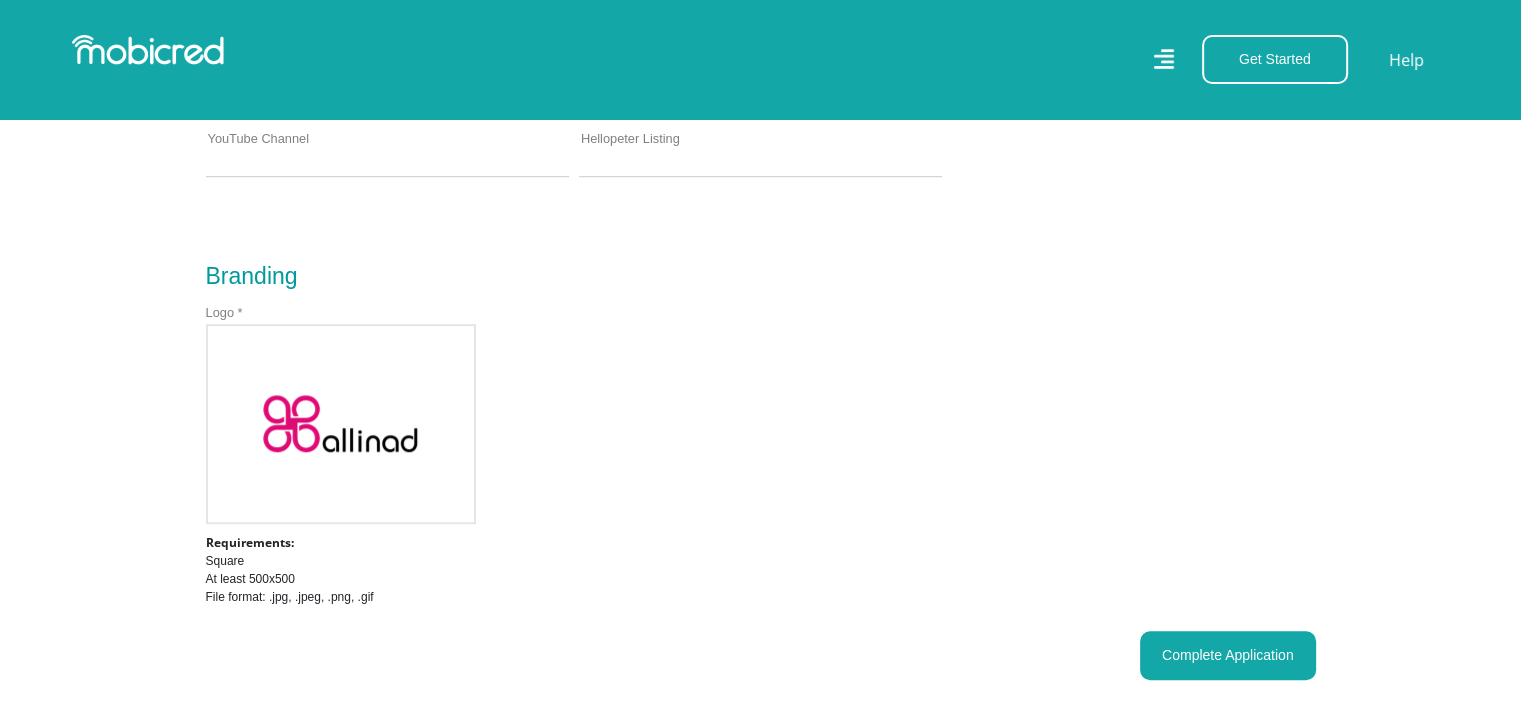 click on "Logo *
Drag and drop a file here or click Ooops, something wrong happended. Remove Untitled design (19).png Drag and drop or click to replace
Requirements:
Square
At least 500x500
File format: .jpg, .jpeg, .png, .gif" at bounding box center (761, 462) 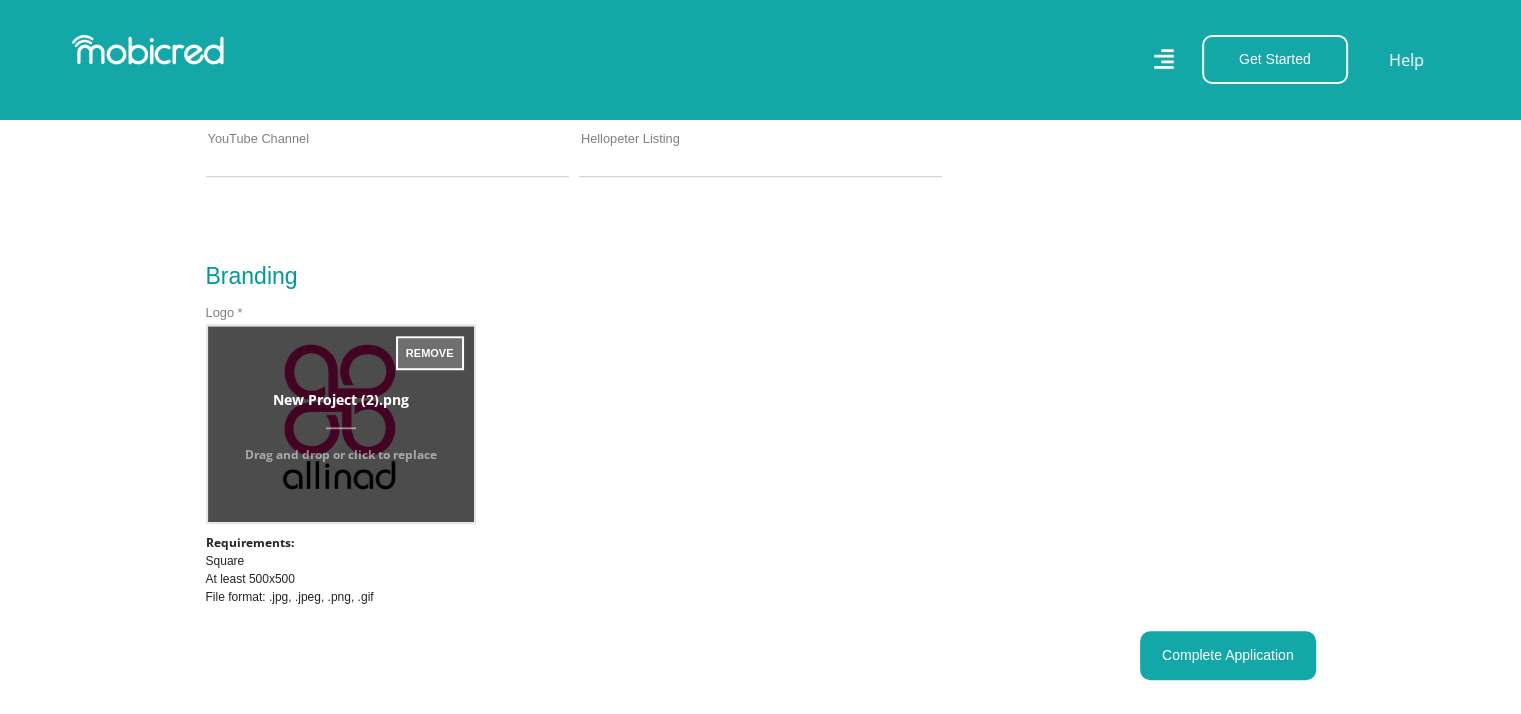 click on "Remove" at bounding box center [430, 353] 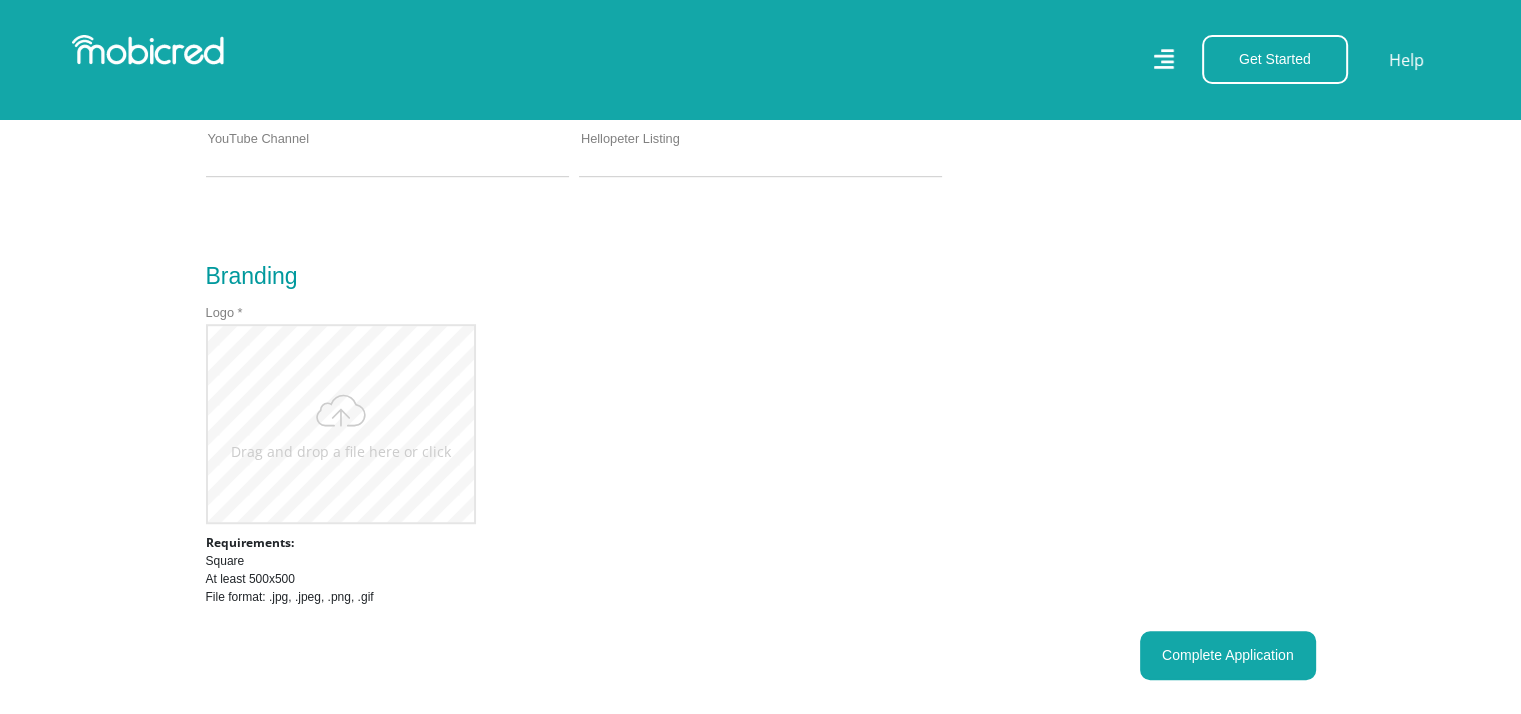 click at bounding box center [341, 424] 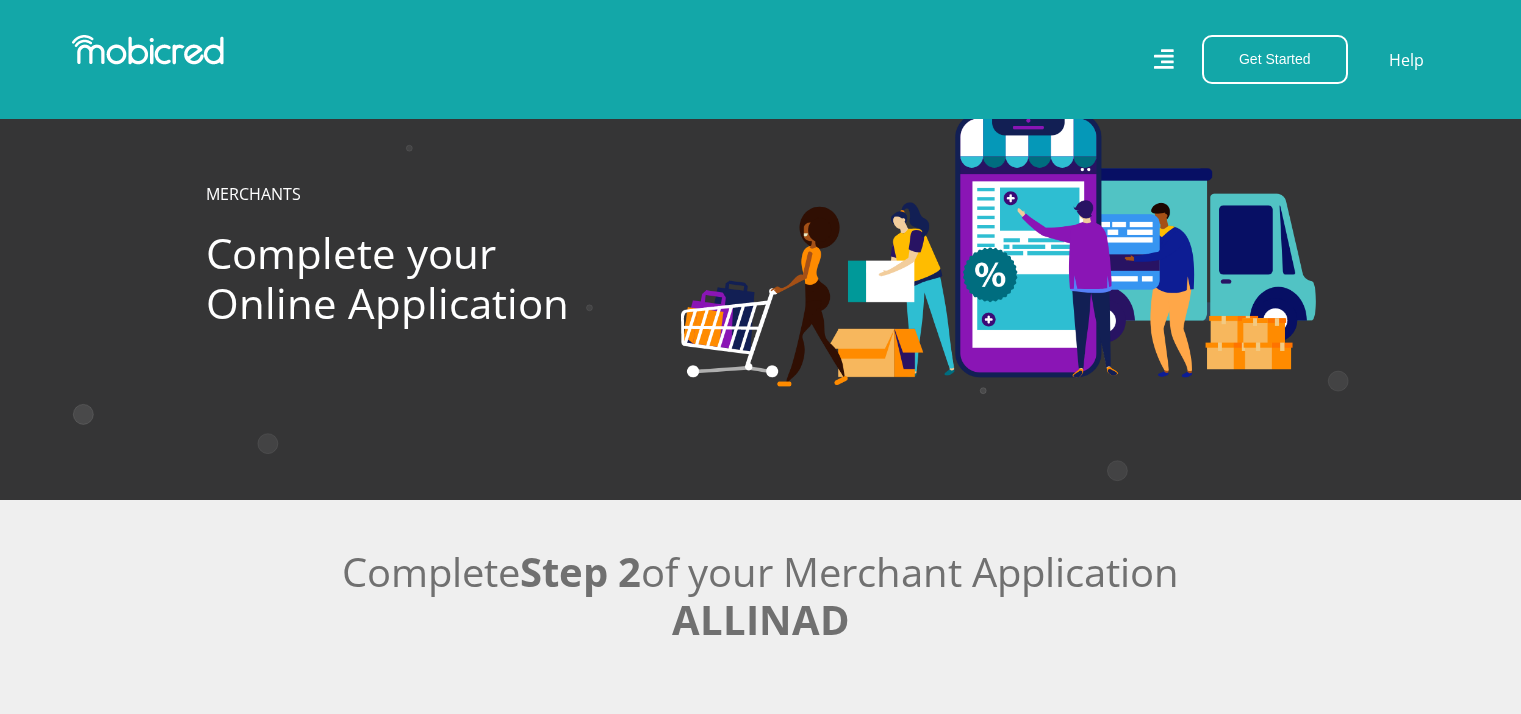 scroll, scrollTop: 1200, scrollLeft: 0, axis: vertical 